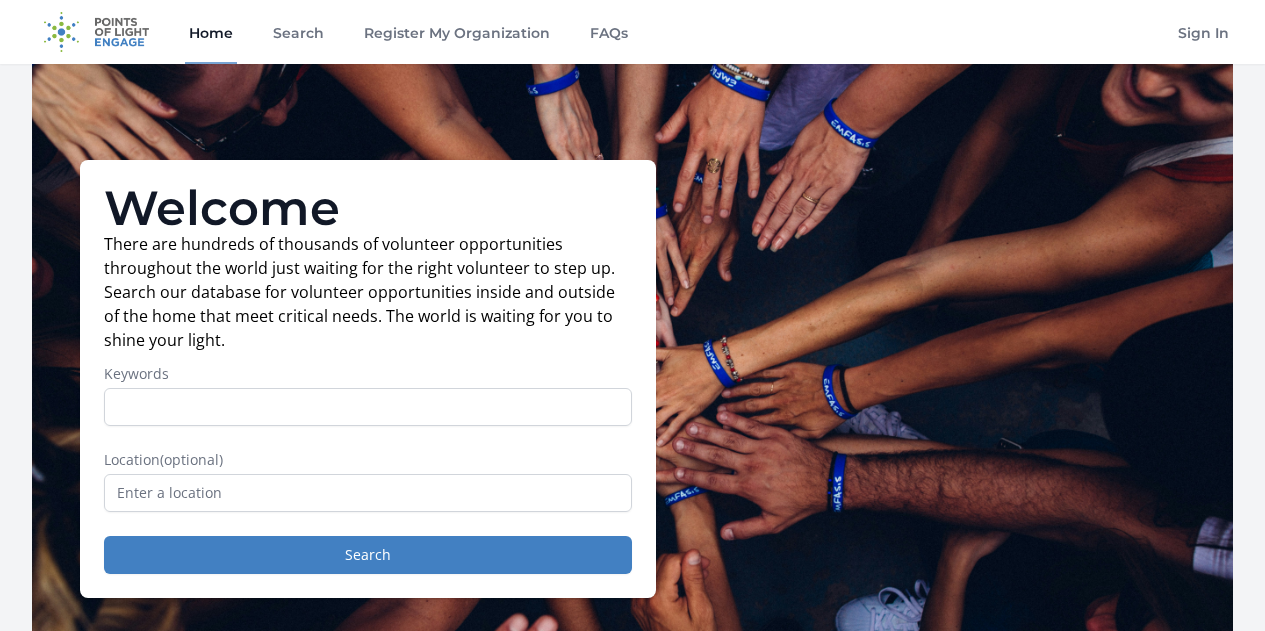 scroll, scrollTop: 0, scrollLeft: 0, axis: both 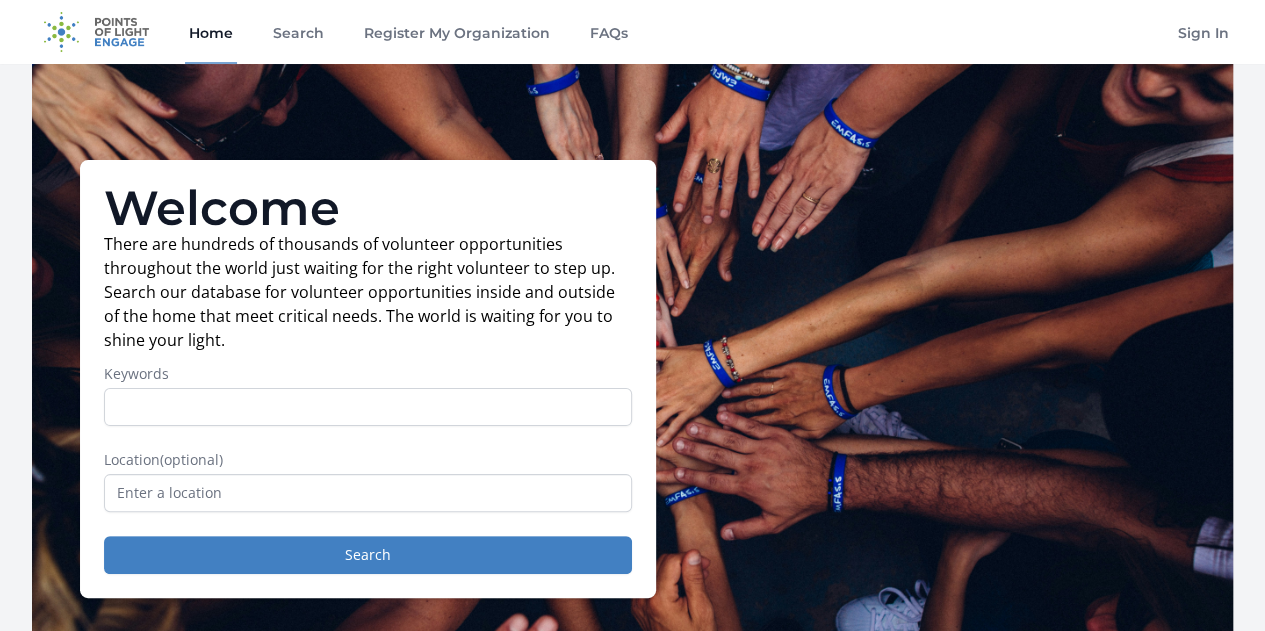 click on "Keywords" at bounding box center [368, 407] 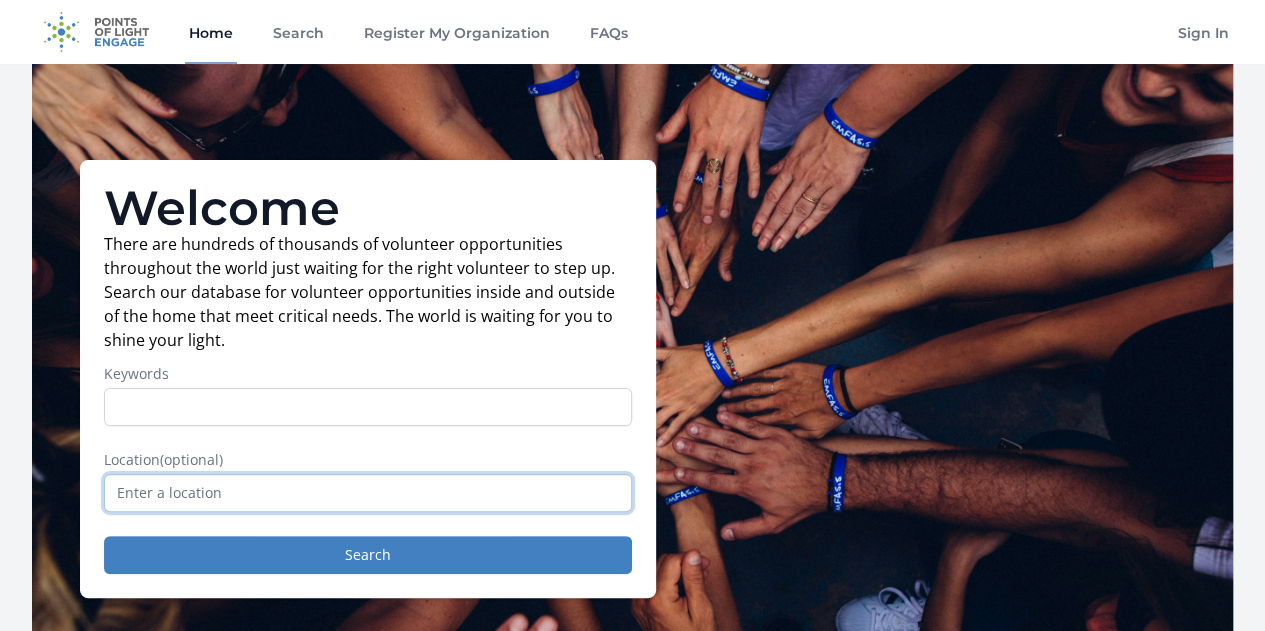 click at bounding box center (368, 493) 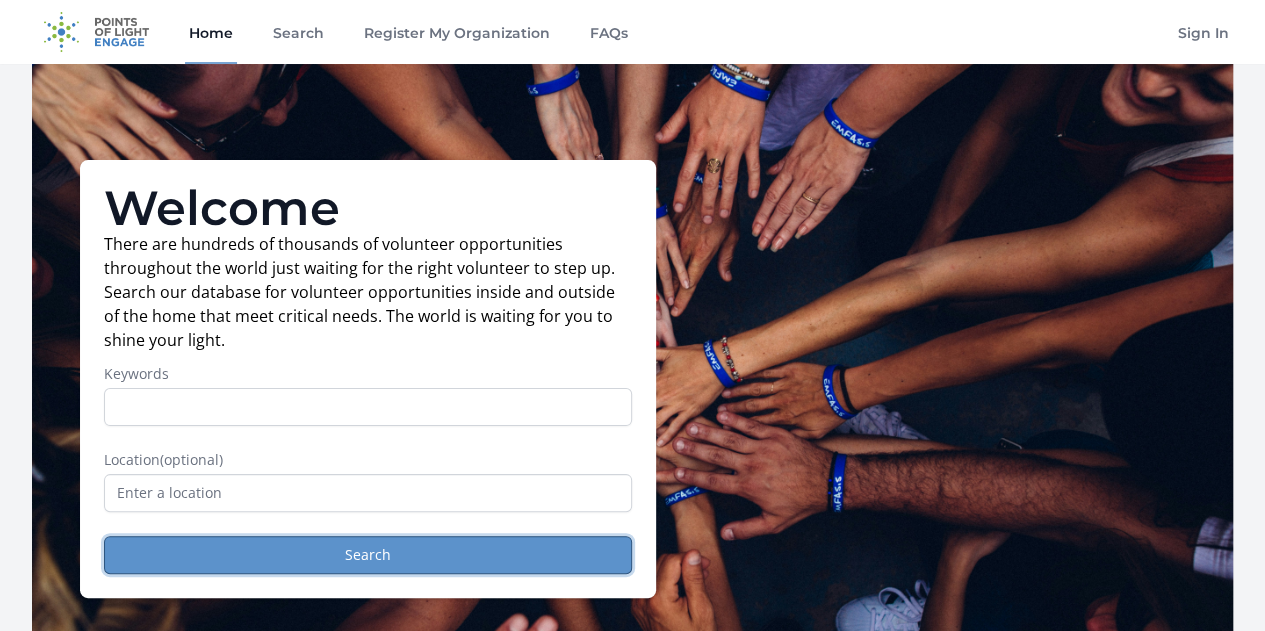 click on "Search" at bounding box center [368, 555] 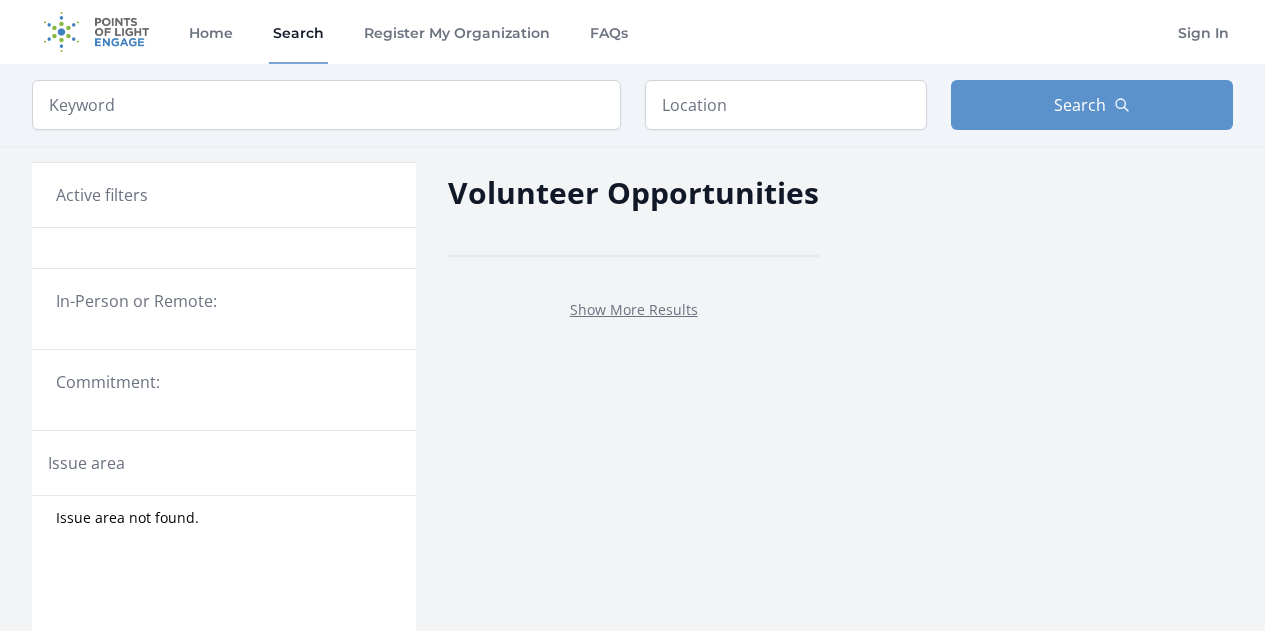 scroll, scrollTop: 0, scrollLeft: 0, axis: both 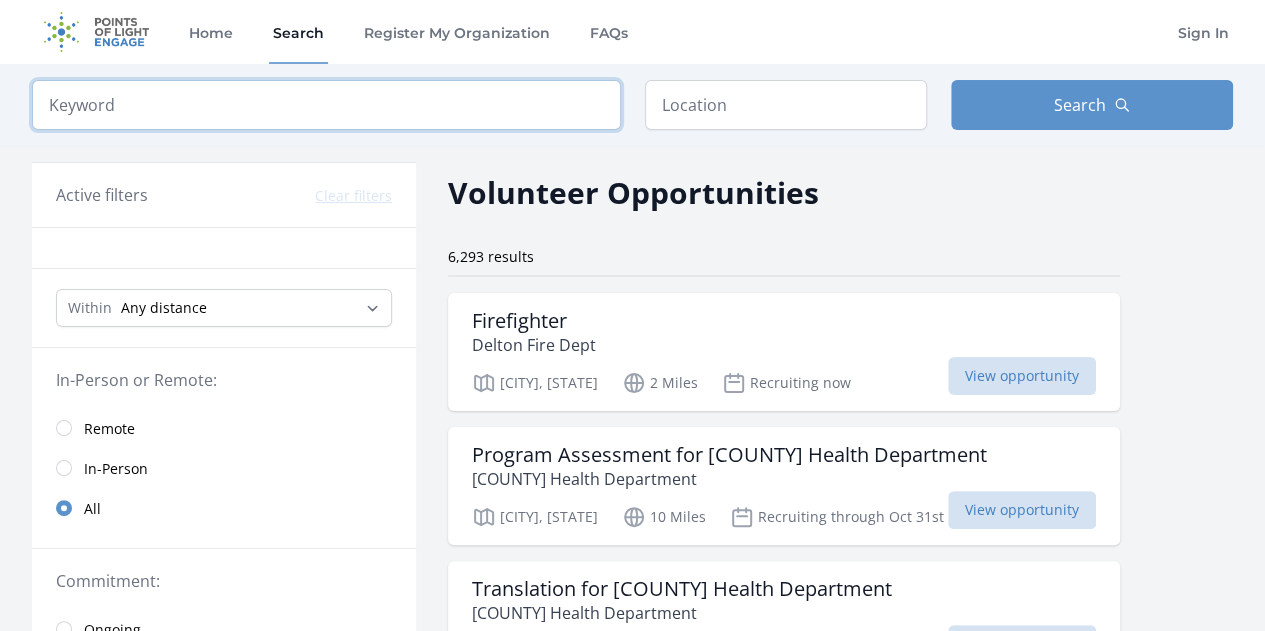 click at bounding box center (326, 105) 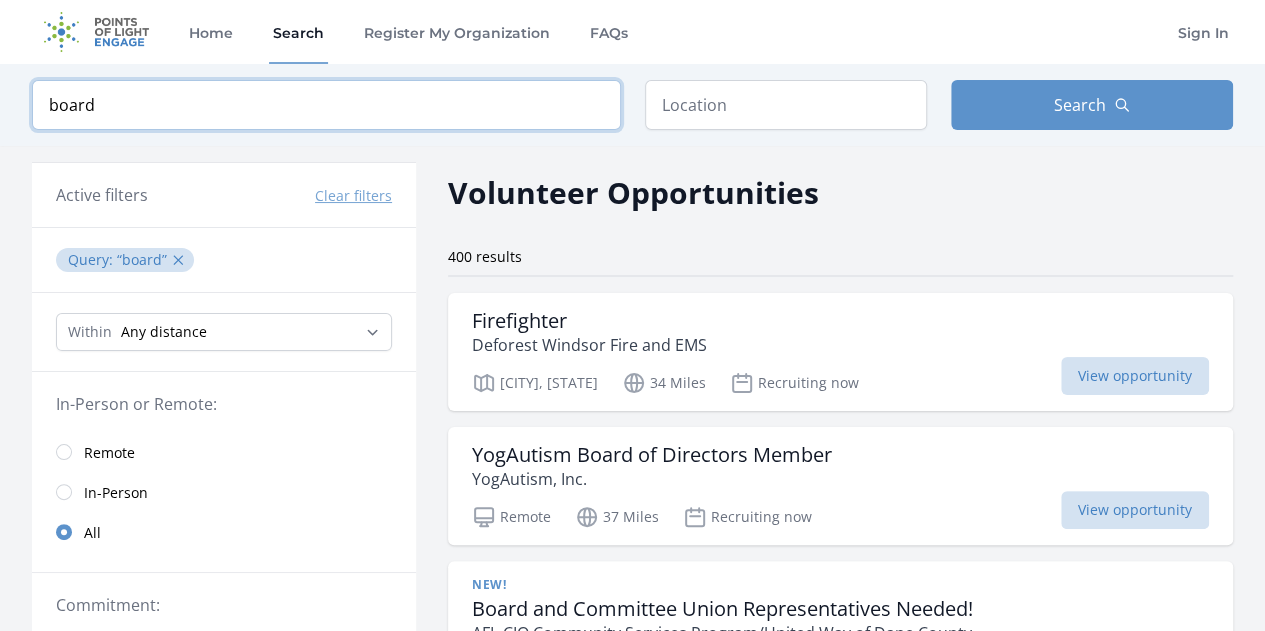 type on "board" 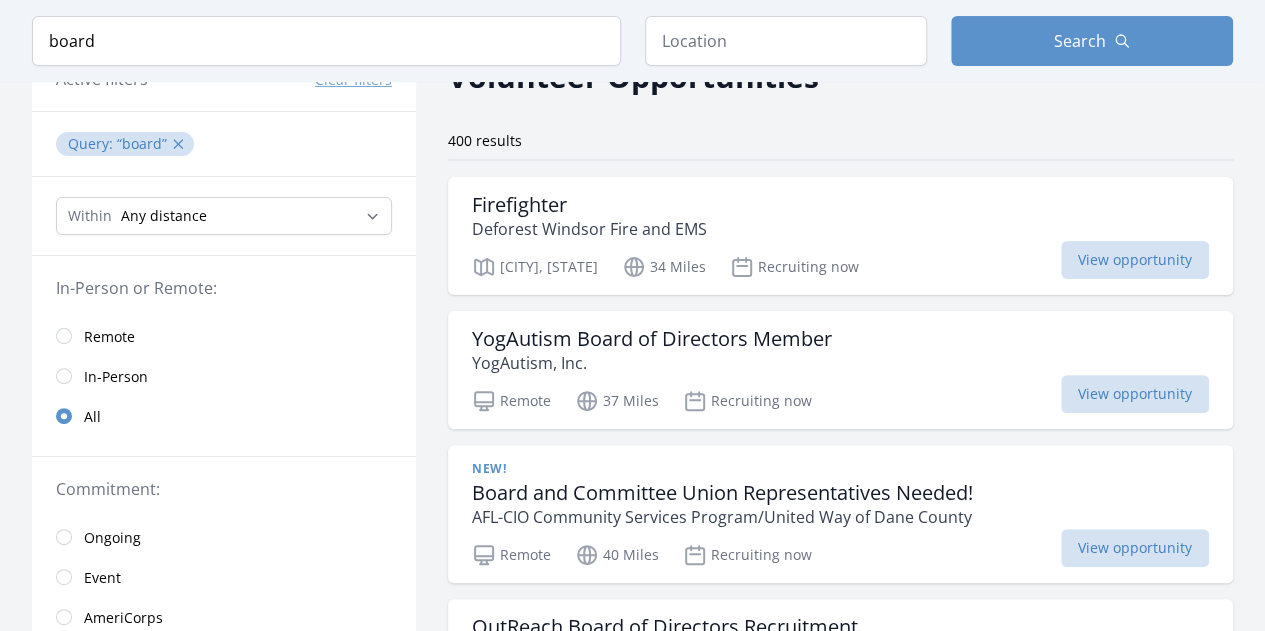 scroll, scrollTop: 120, scrollLeft: 0, axis: vertical 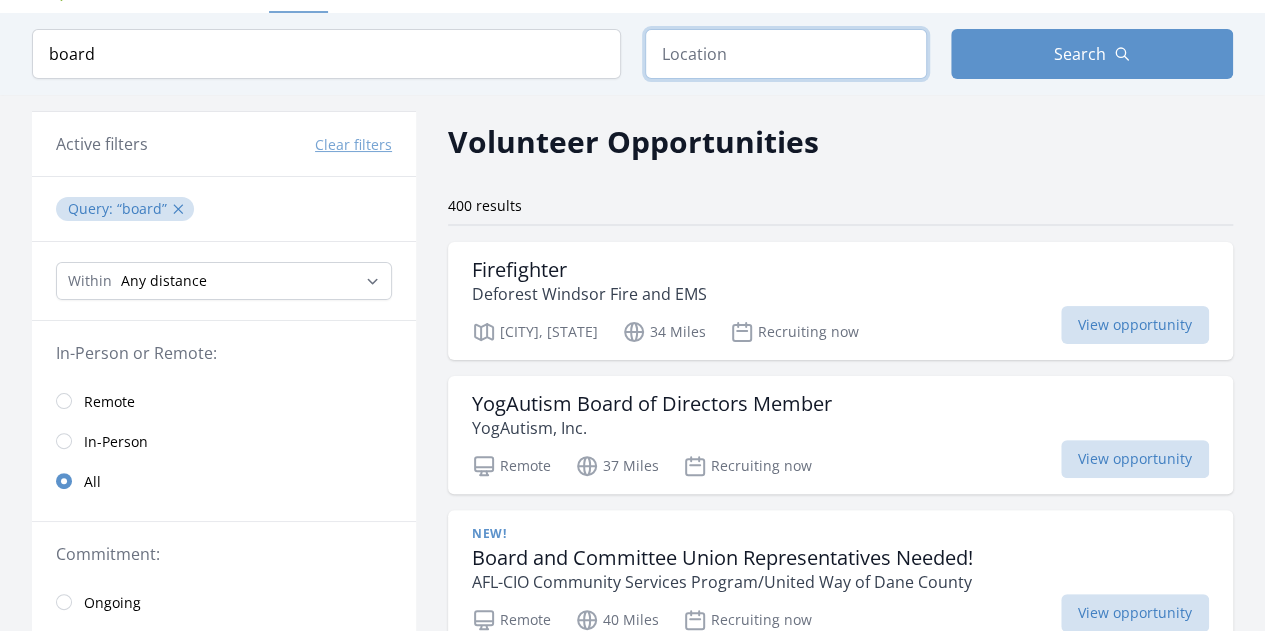 click at bounding box center (786, 54) 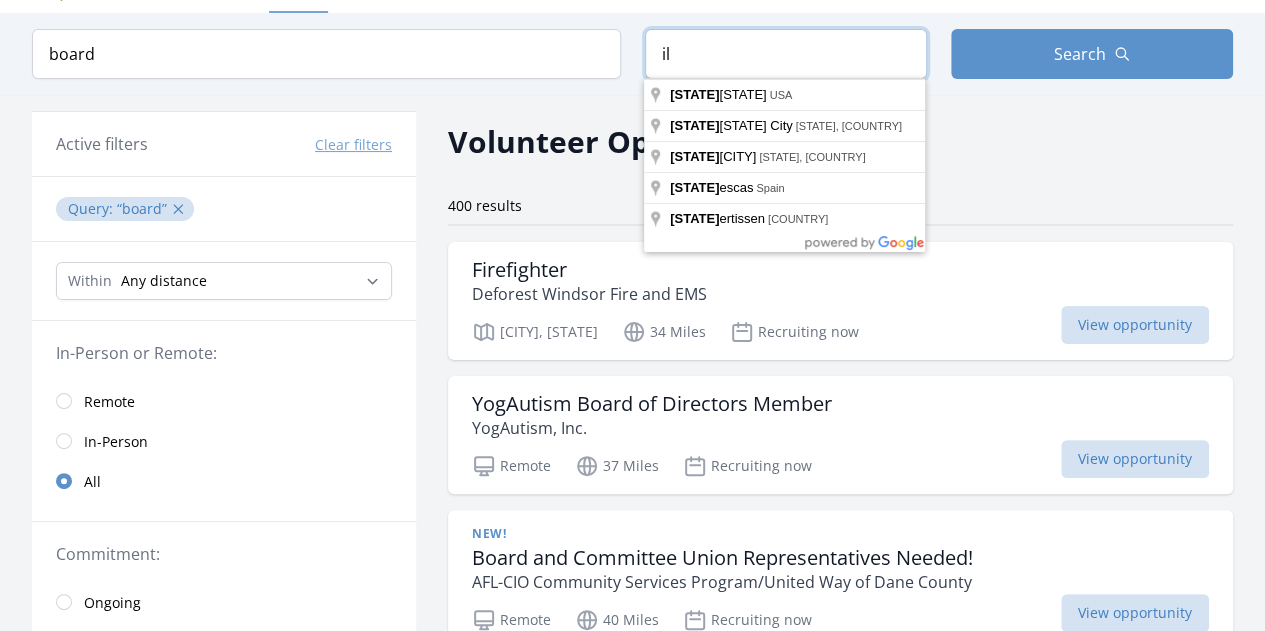 type on "i" 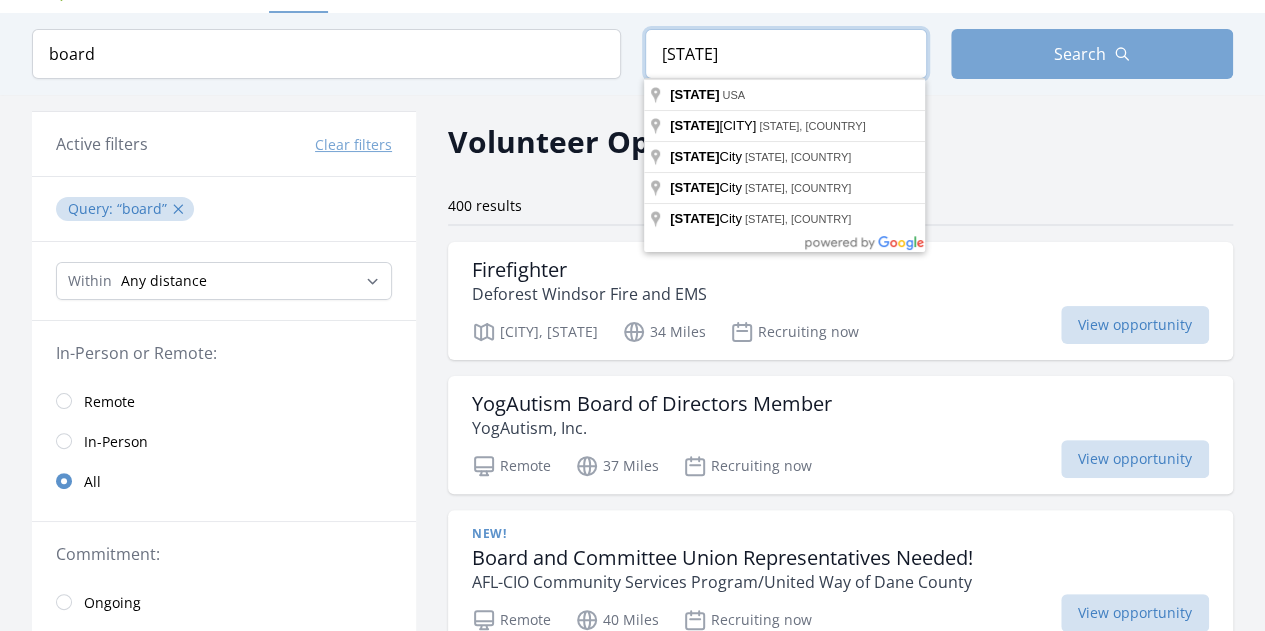 type on "[STATE]" 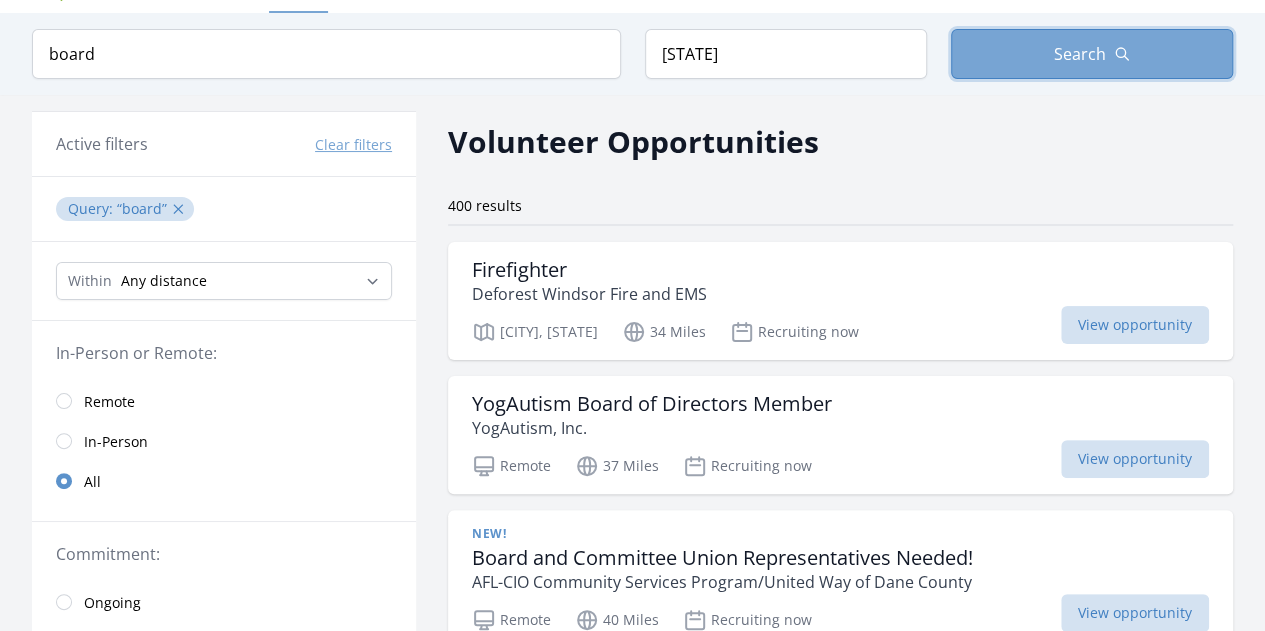 click on "Search" at bounding box center (1080, 54) 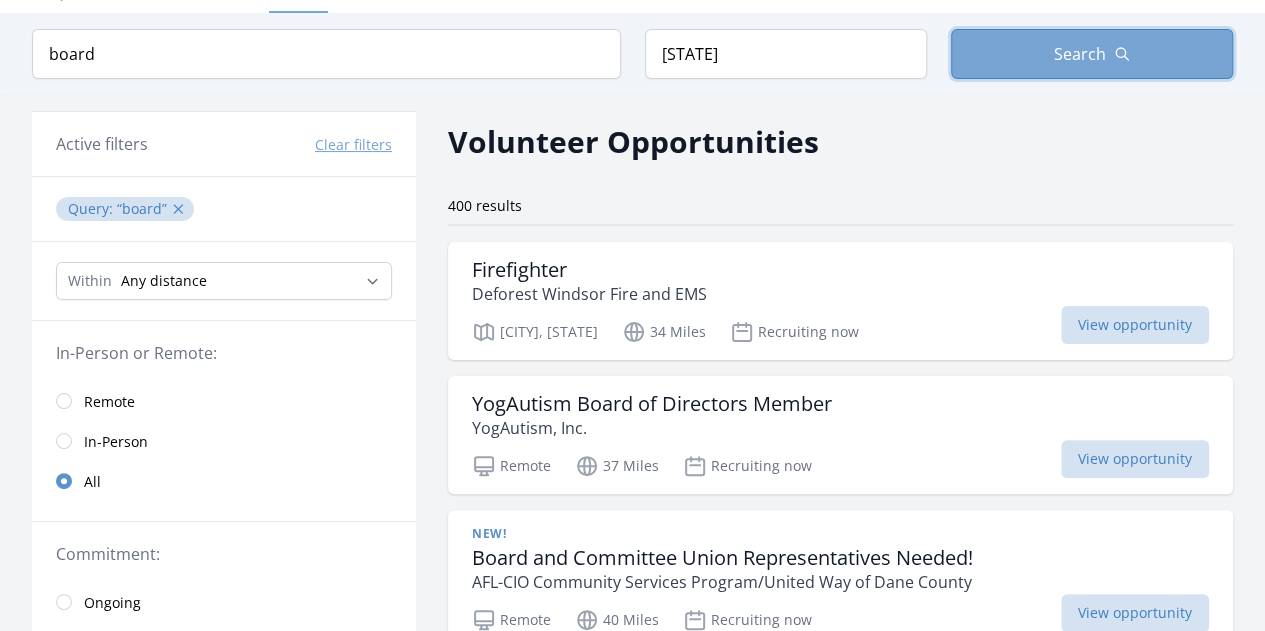 click on "Search" at bounding box center [1080, 54] 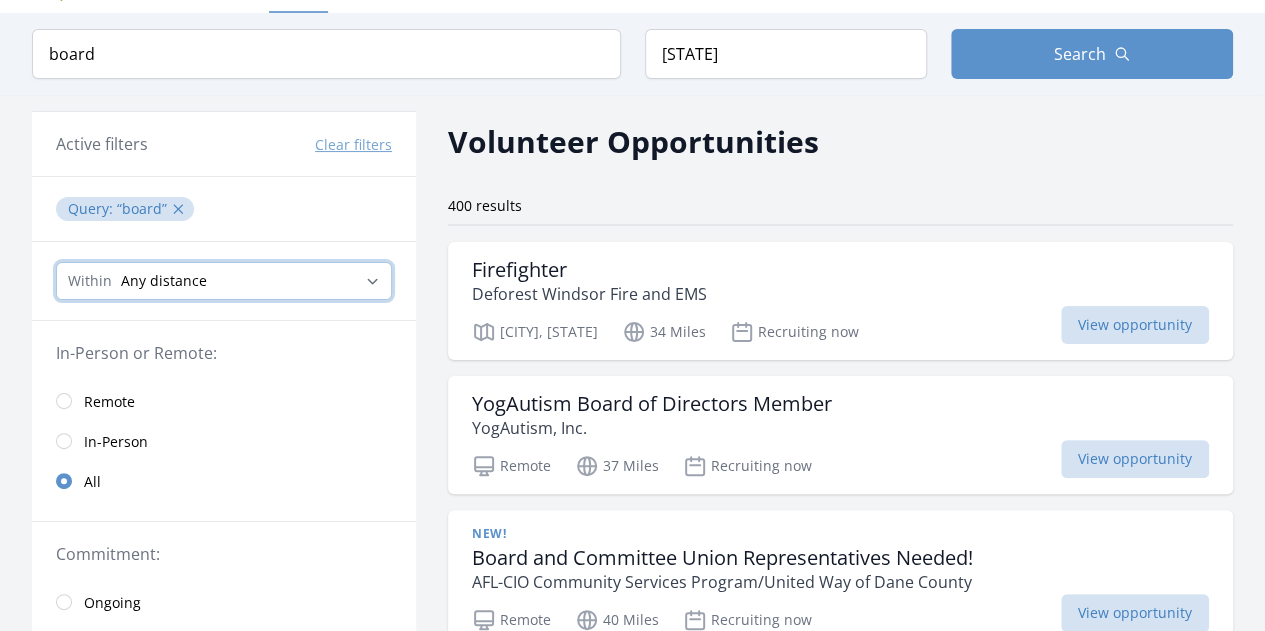 click on "Any distance , 5 Miles , 20 Miles , 50 Miles , 100 Miles" at bounding box center (224, 281) 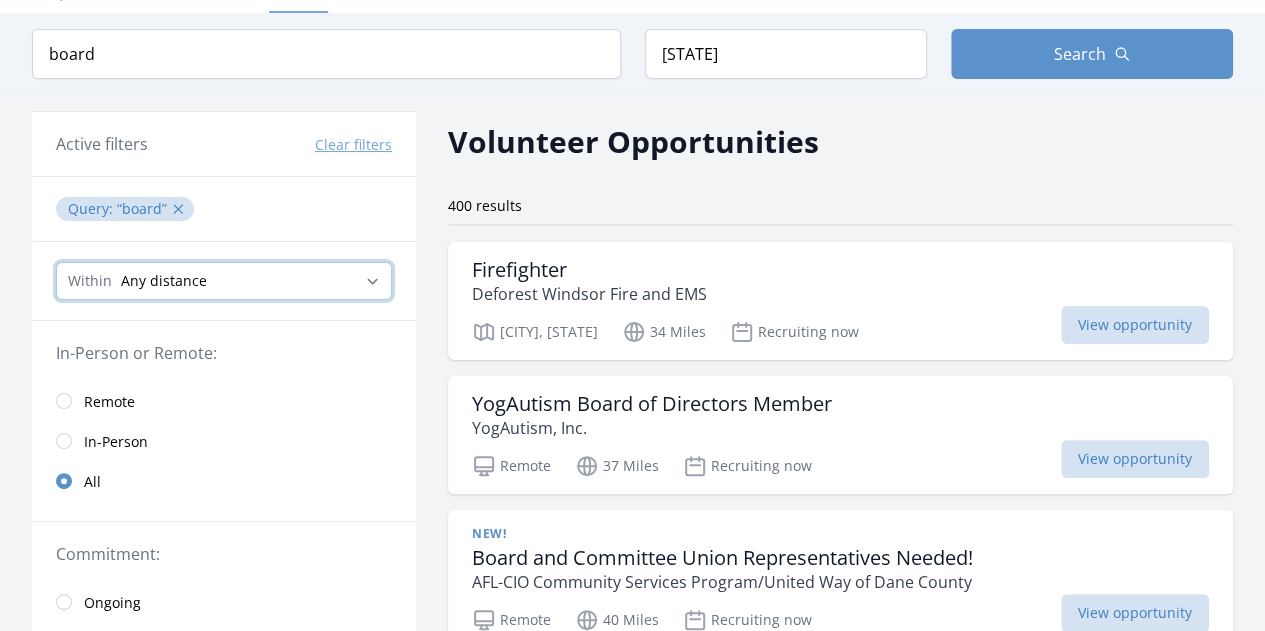 select on "160934" 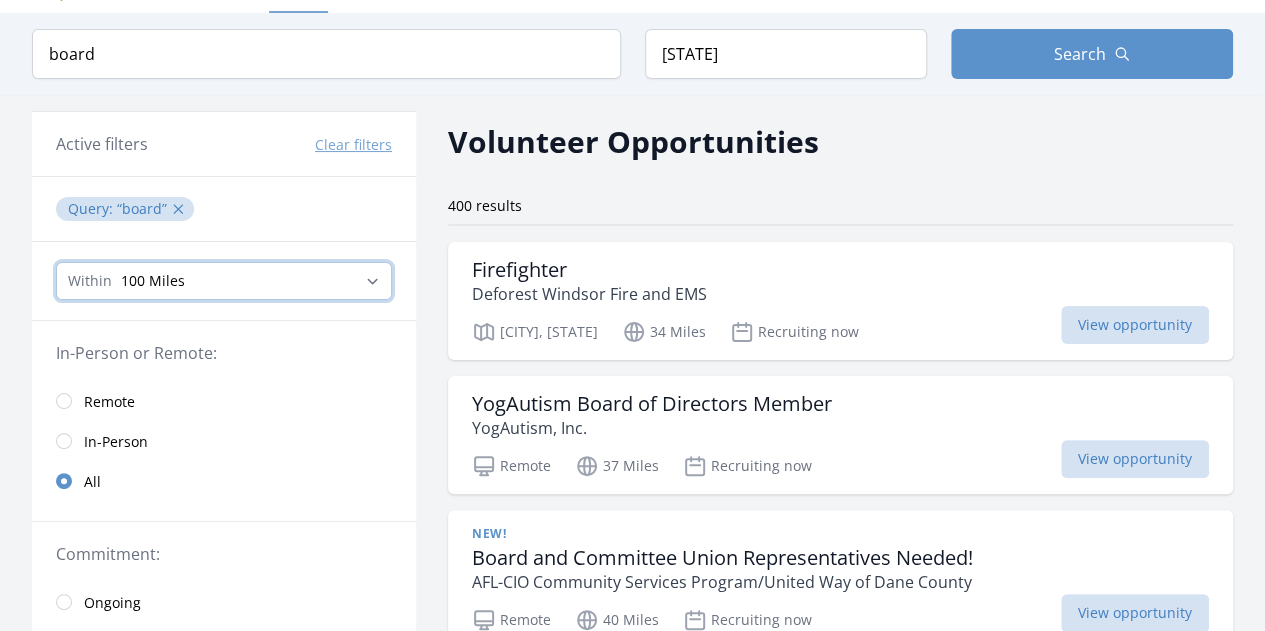 click on "Any distance , 5 Miles , 20 Miles , 50 Miles , 100 Miles" at bounding box center [224, 281] 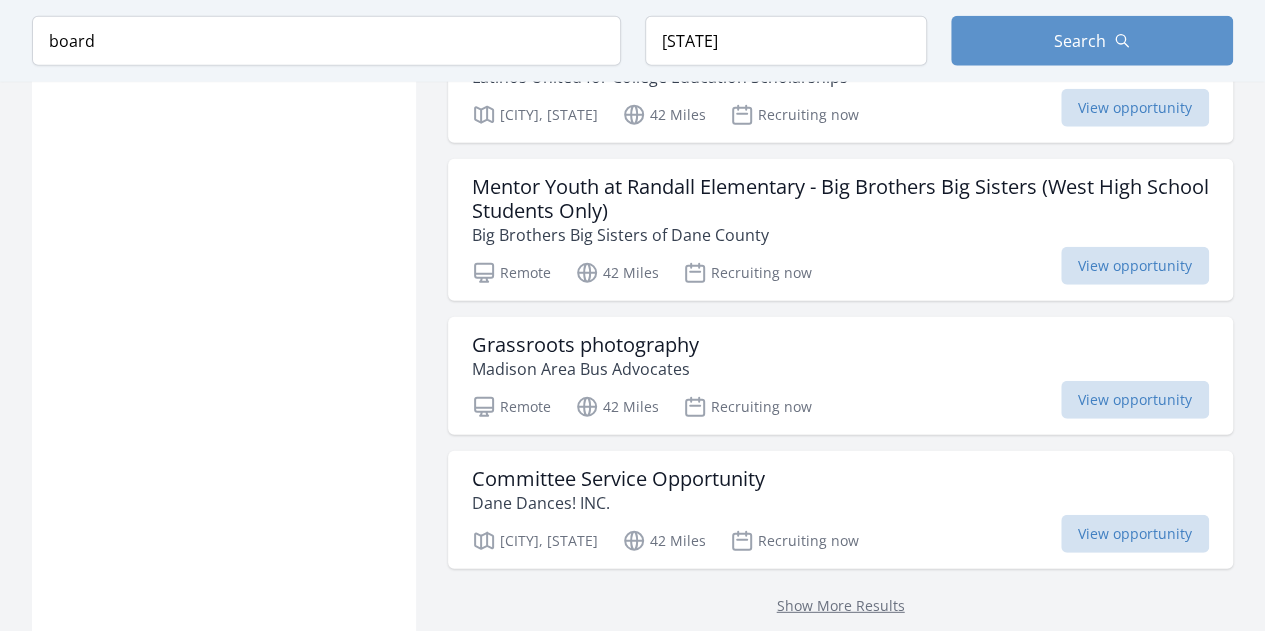 scroll, scrollTop: 2516, scrollLeft: 0, axis: vertical 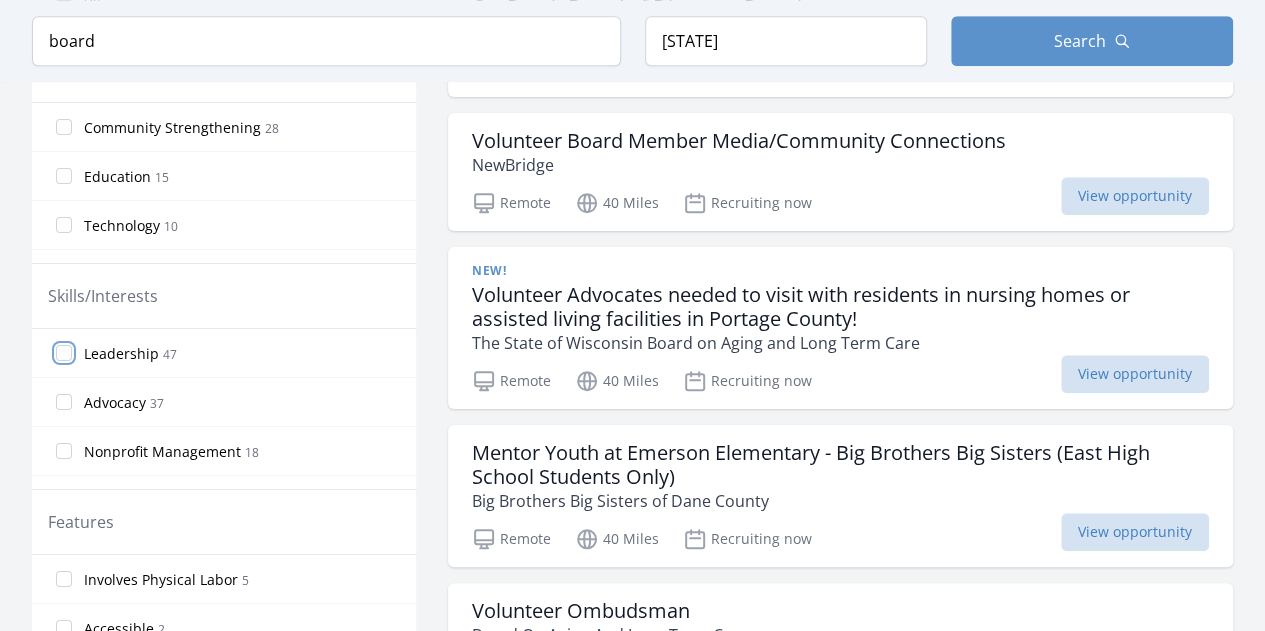 click on "Leadership   47" at bounding box center [64, 353] 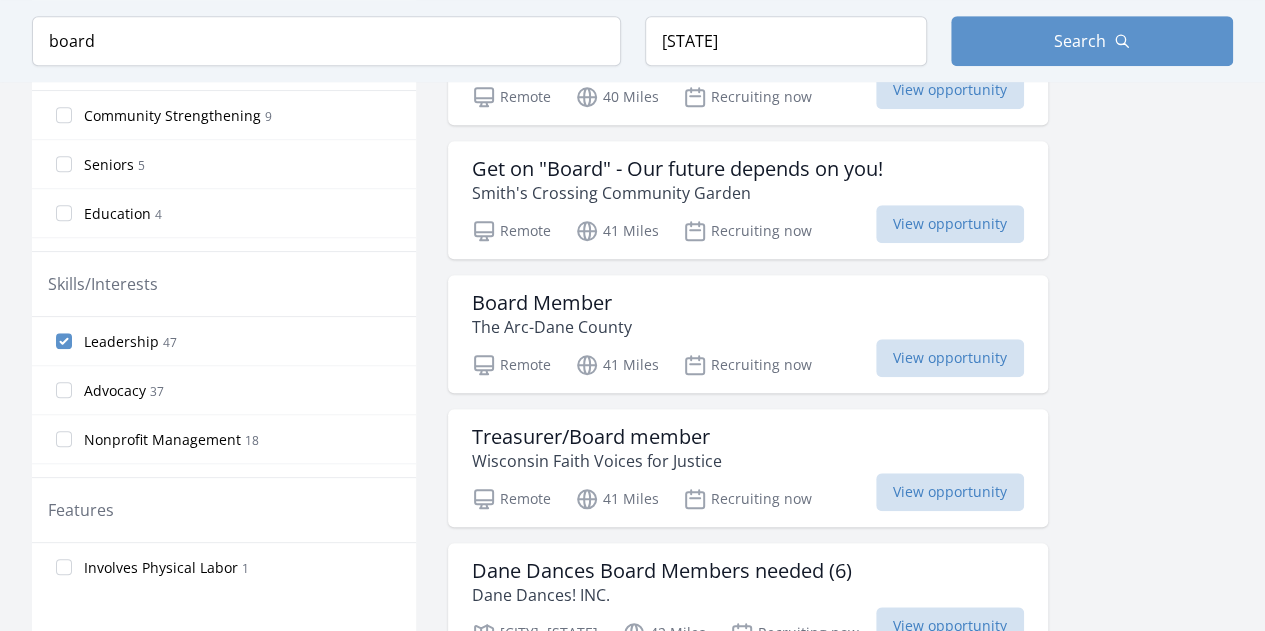 scroll, scrollTop: 712, scrollLeft: 0, axis: vertical 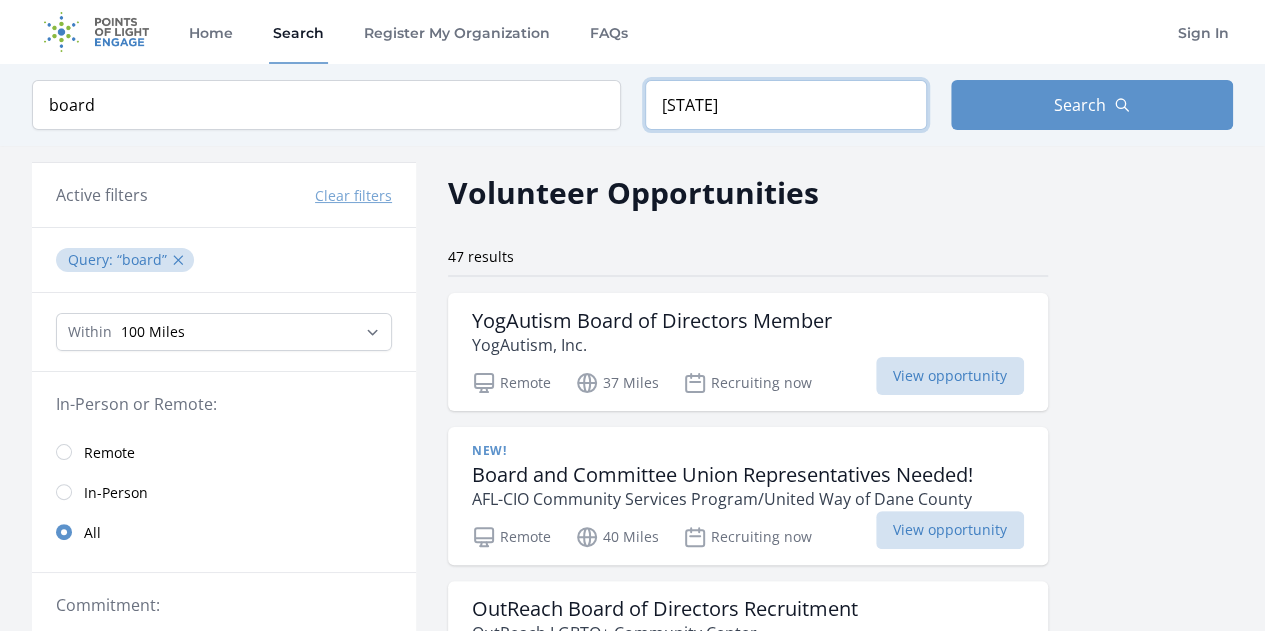 click on "[STATE]" at bounding box center (786, 105) 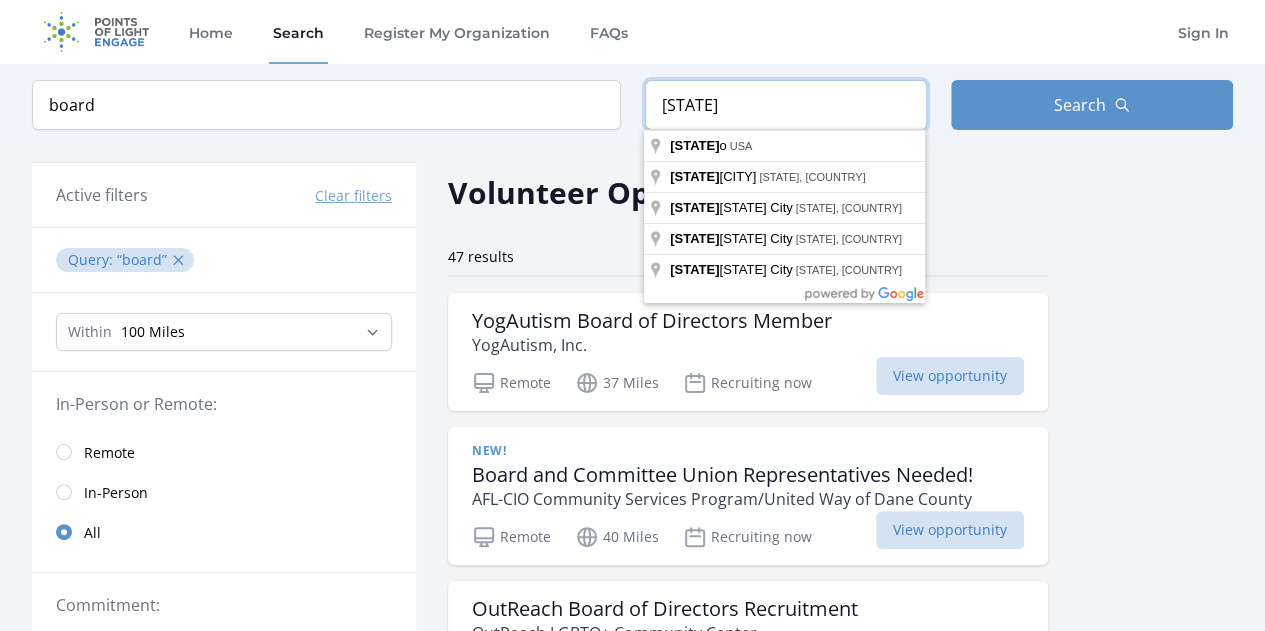 type on "c" 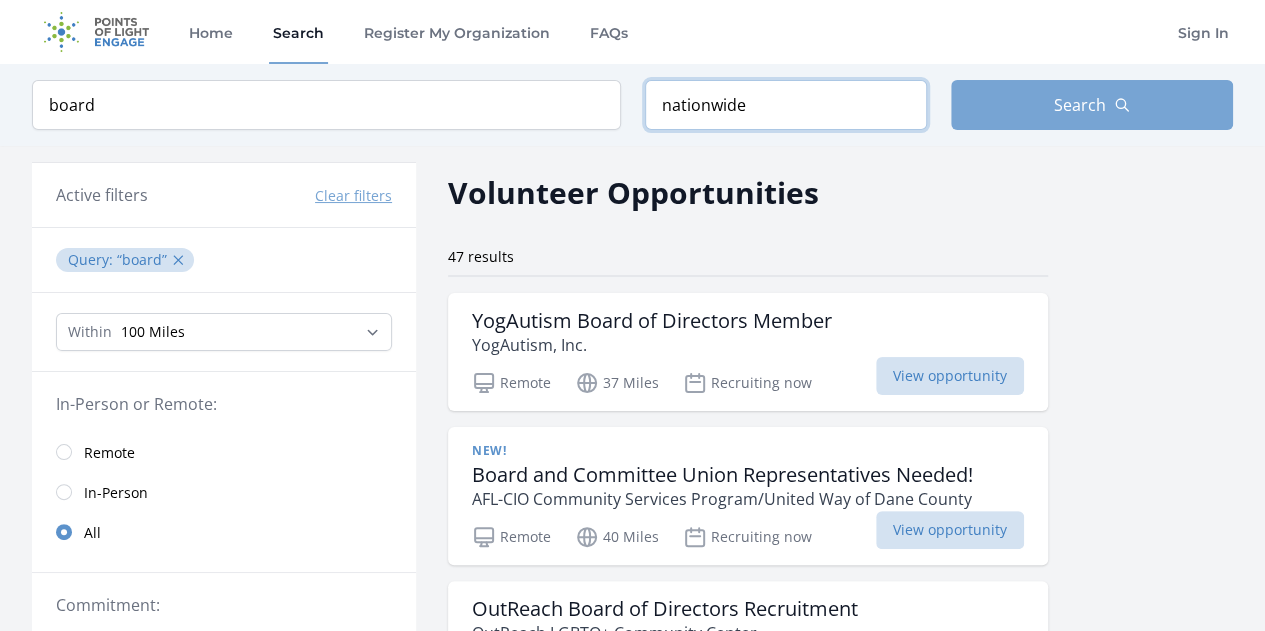 type on "nationwide" 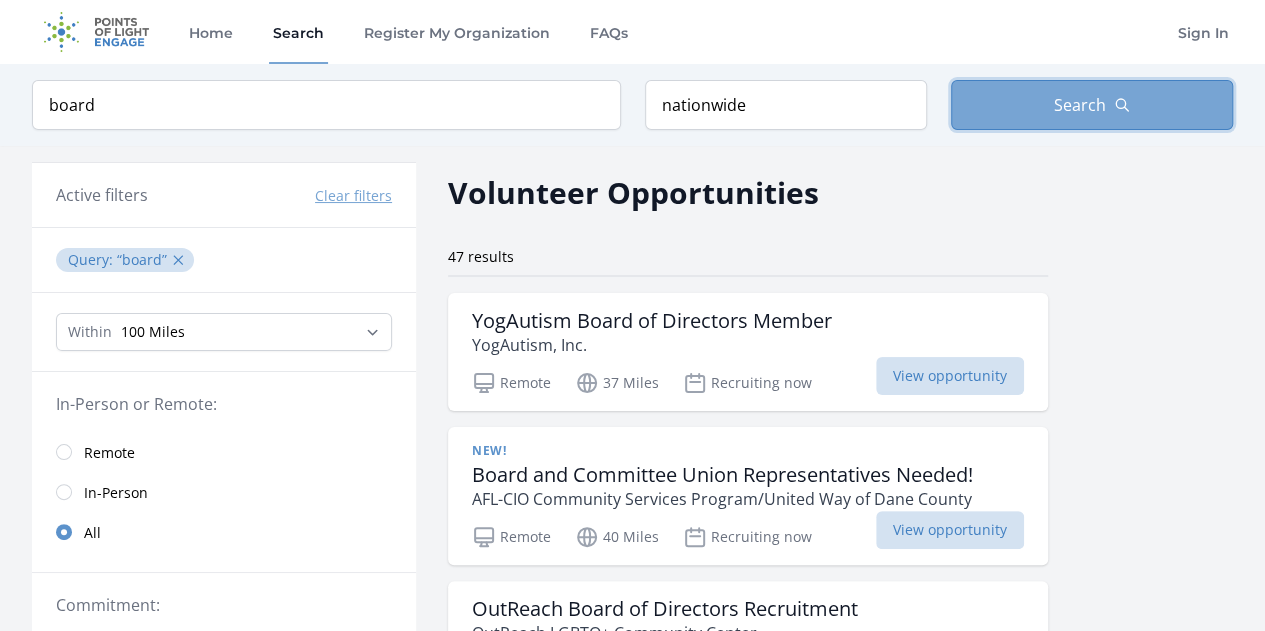 click on "Search" at bounding box center [1080, 105] 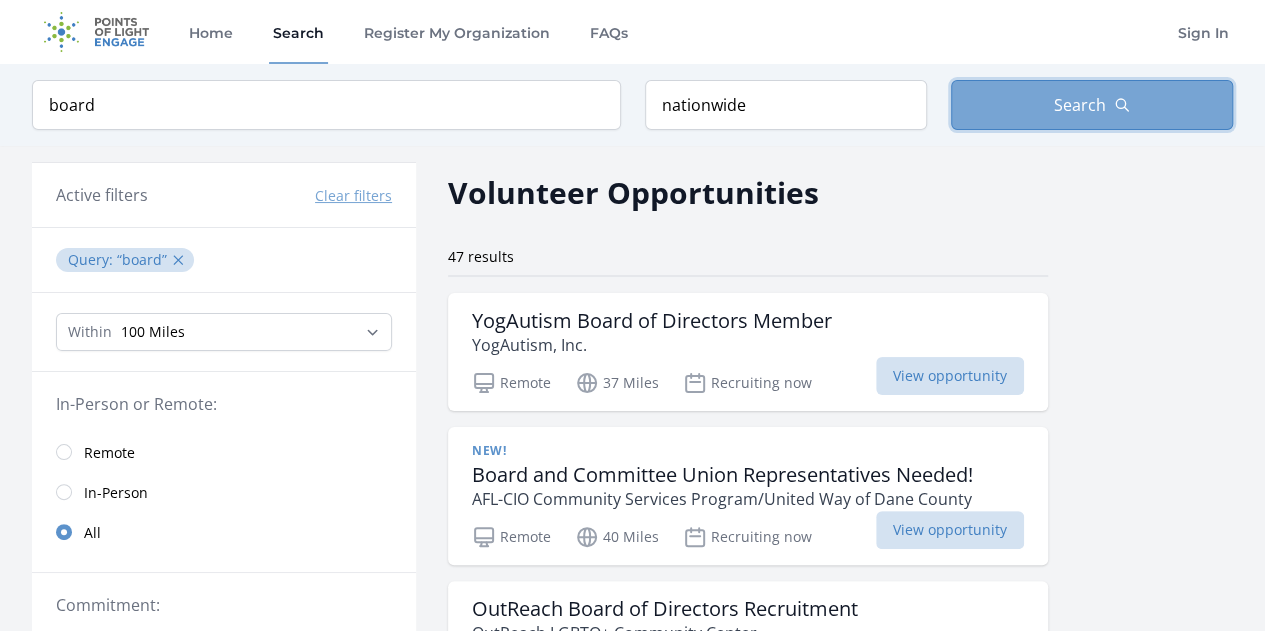 type 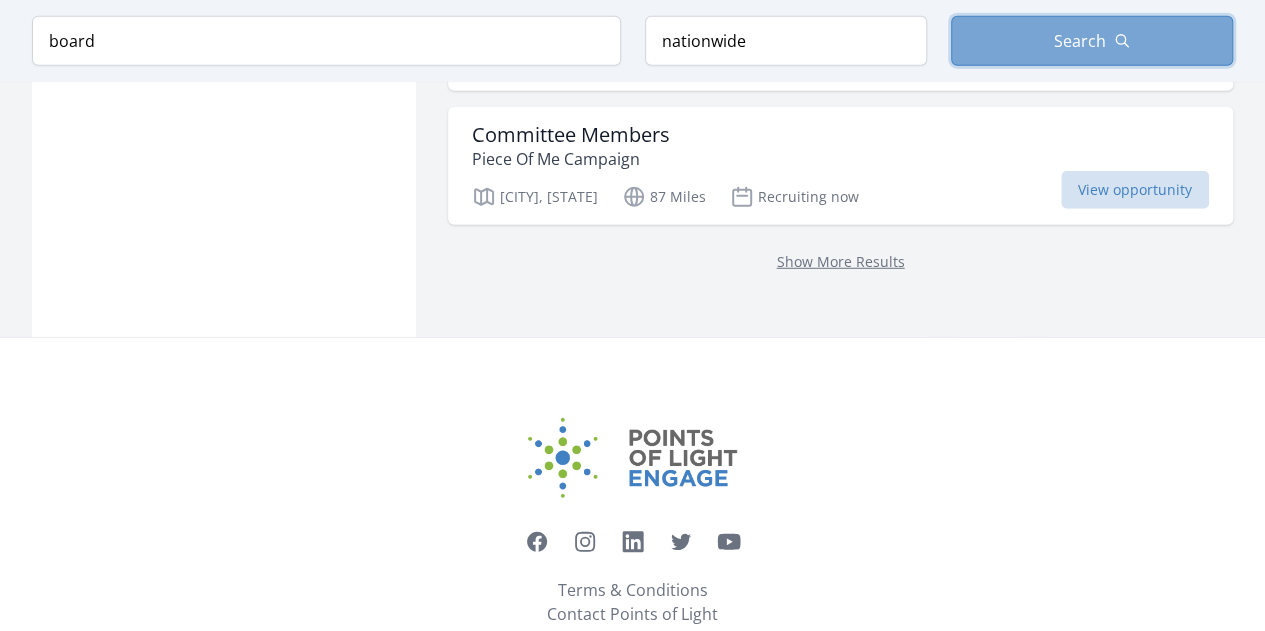 scroll, scrollTop: 6484, scrollLeft: 0, axis: vertical 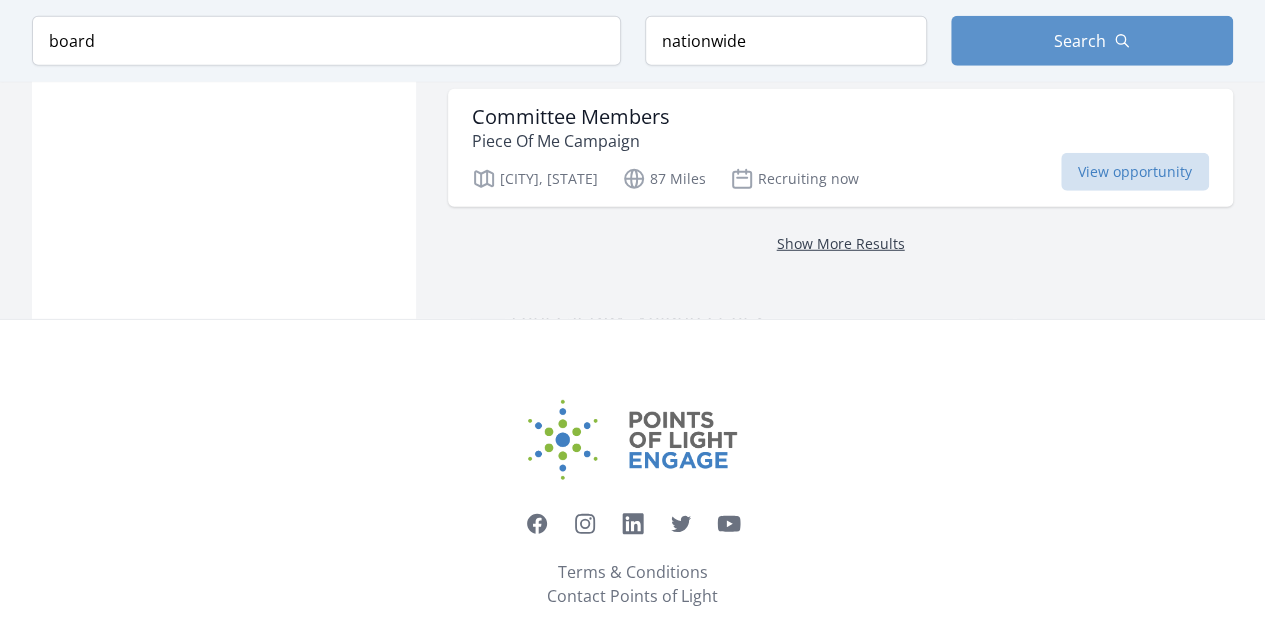 click on "Show More Results" at bounding box center [841, 243] 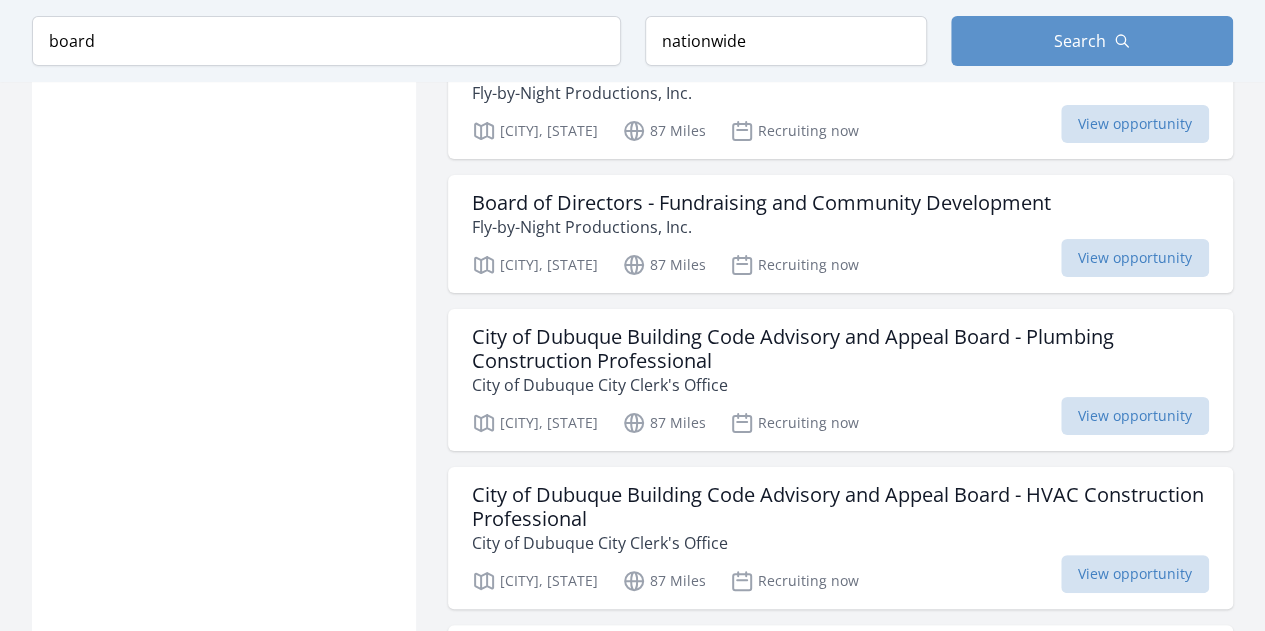 scroll, scrollTop: 6484, scrollLeft: 0, axis: vertical 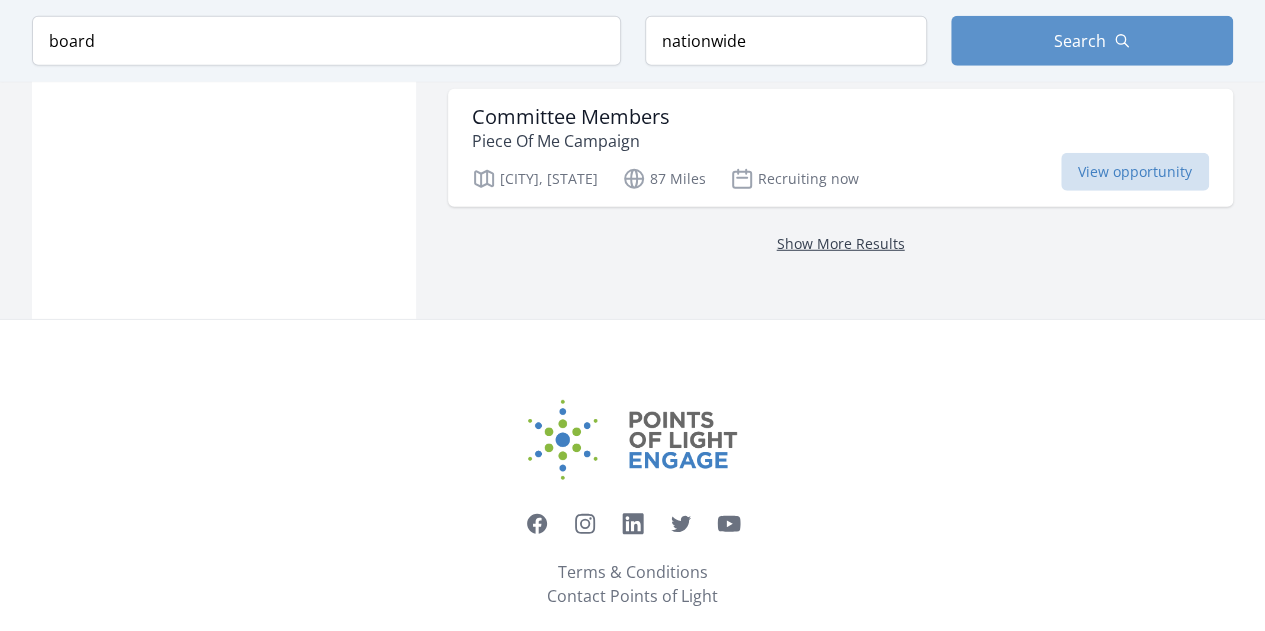 click on "Show More Results" at bounding box center (841, 243) 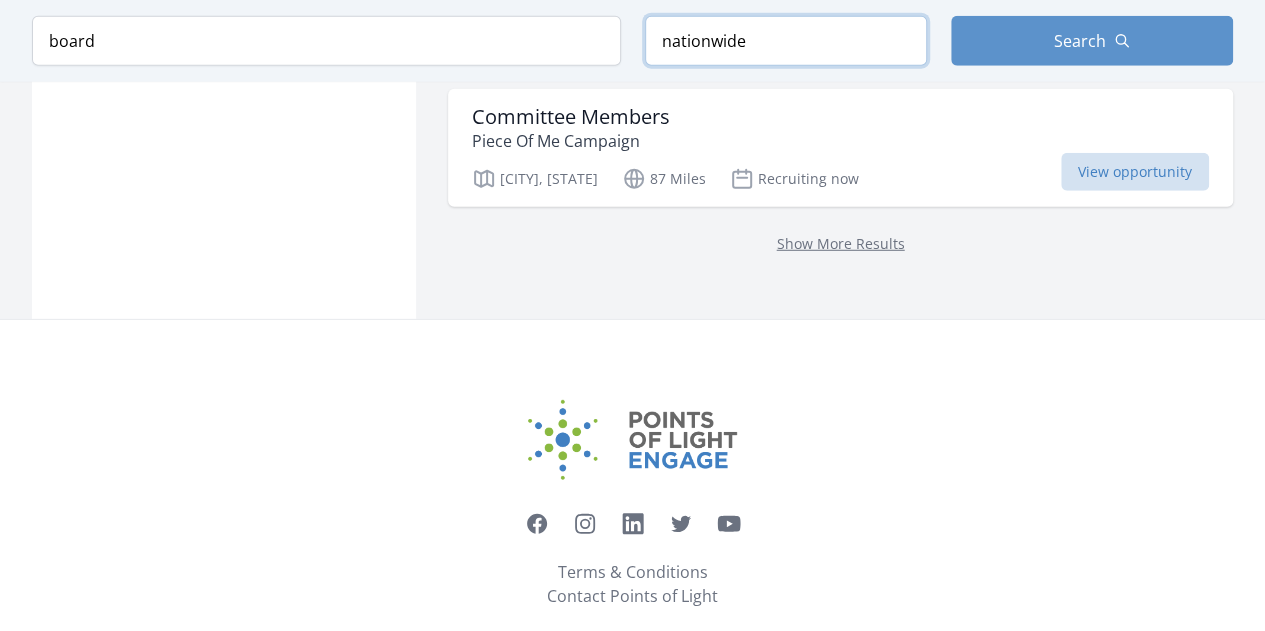 click on "nationwide" at bounding box center [786, 41] 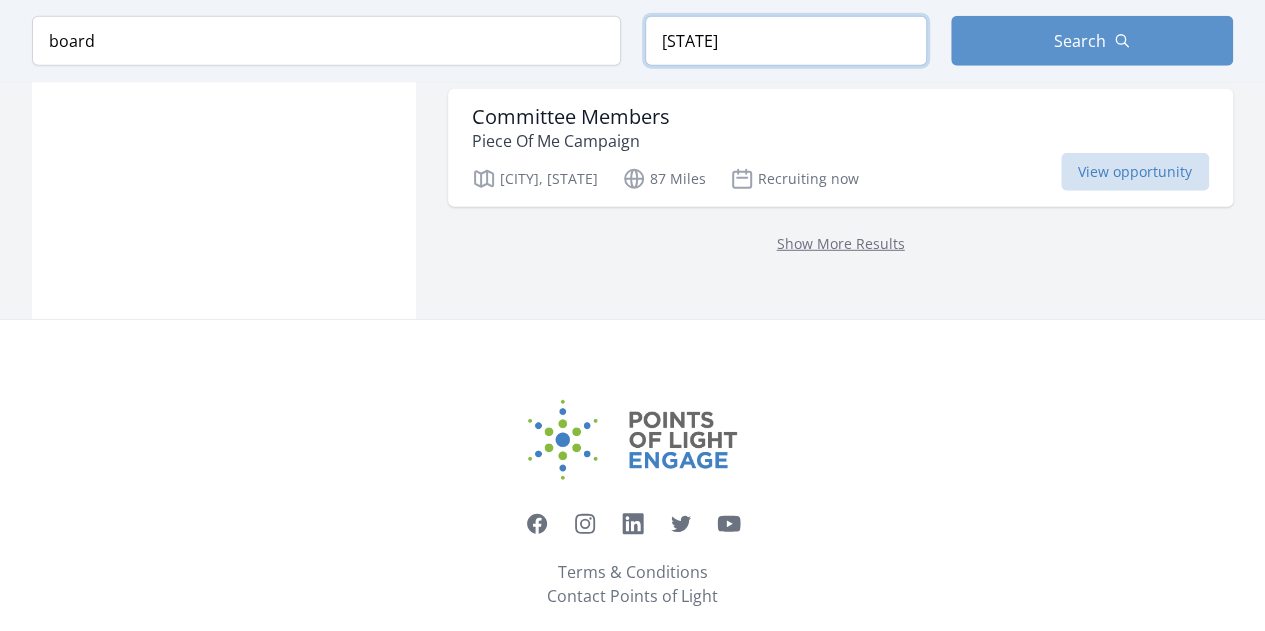 type on "[STATE]" 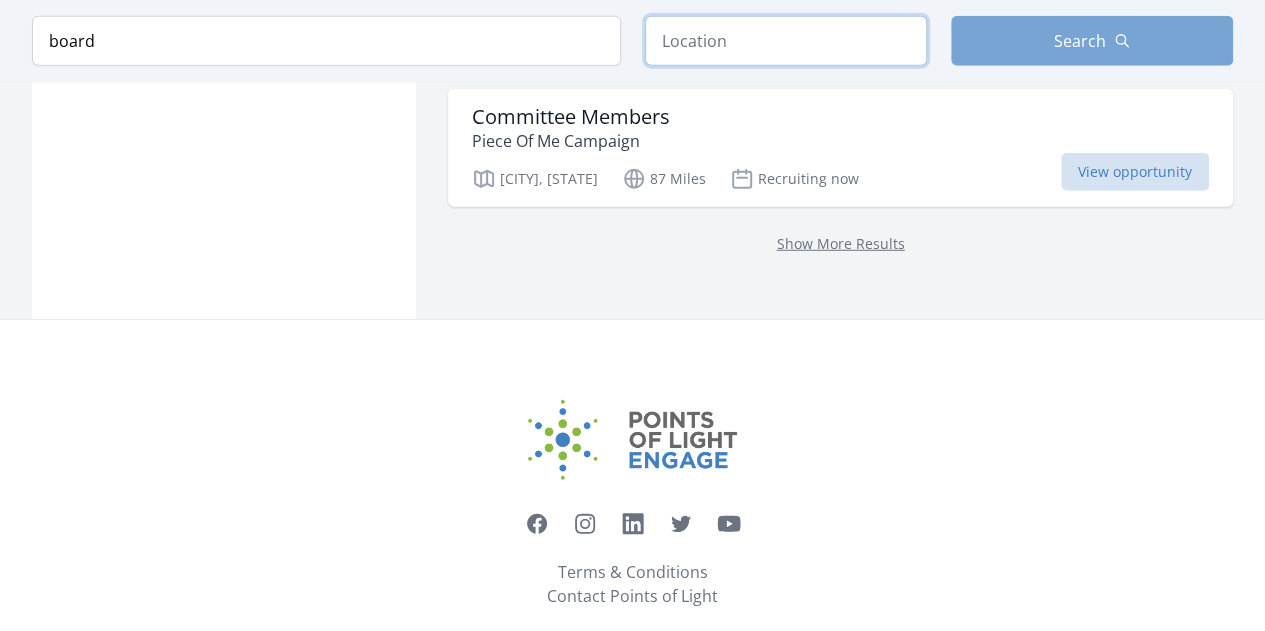 type 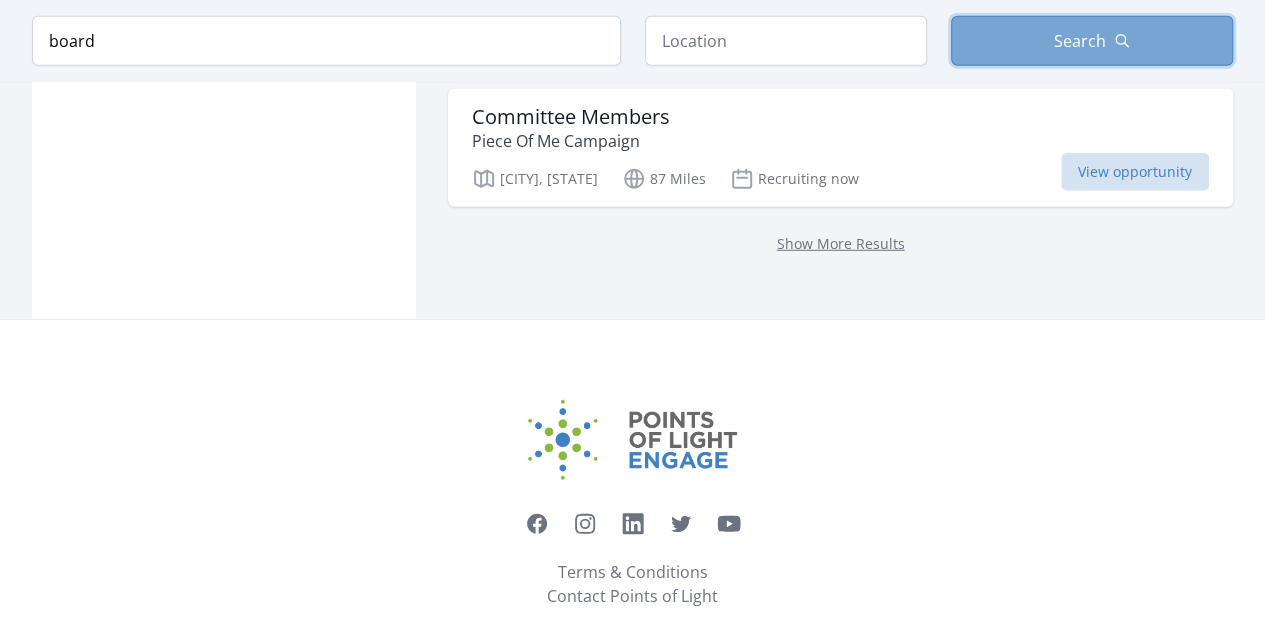 click on "Search" at bounding box center (1080, 41) 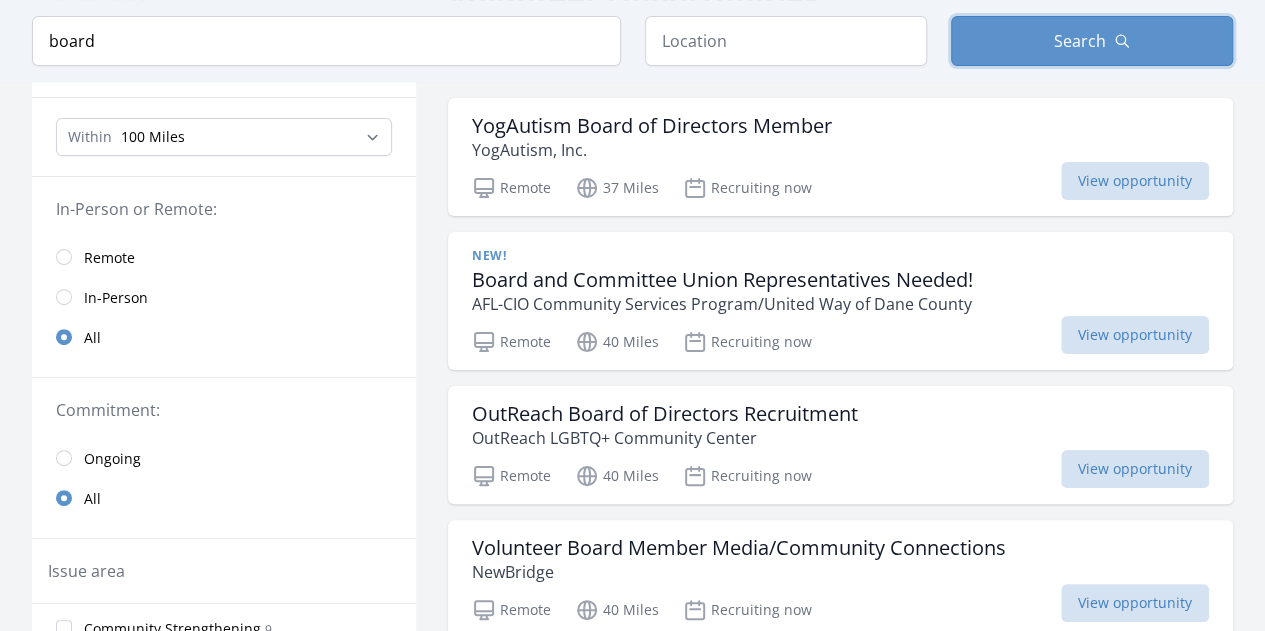 scroll, scrollTop: 258, scrollLeft: 0, axis: vertical 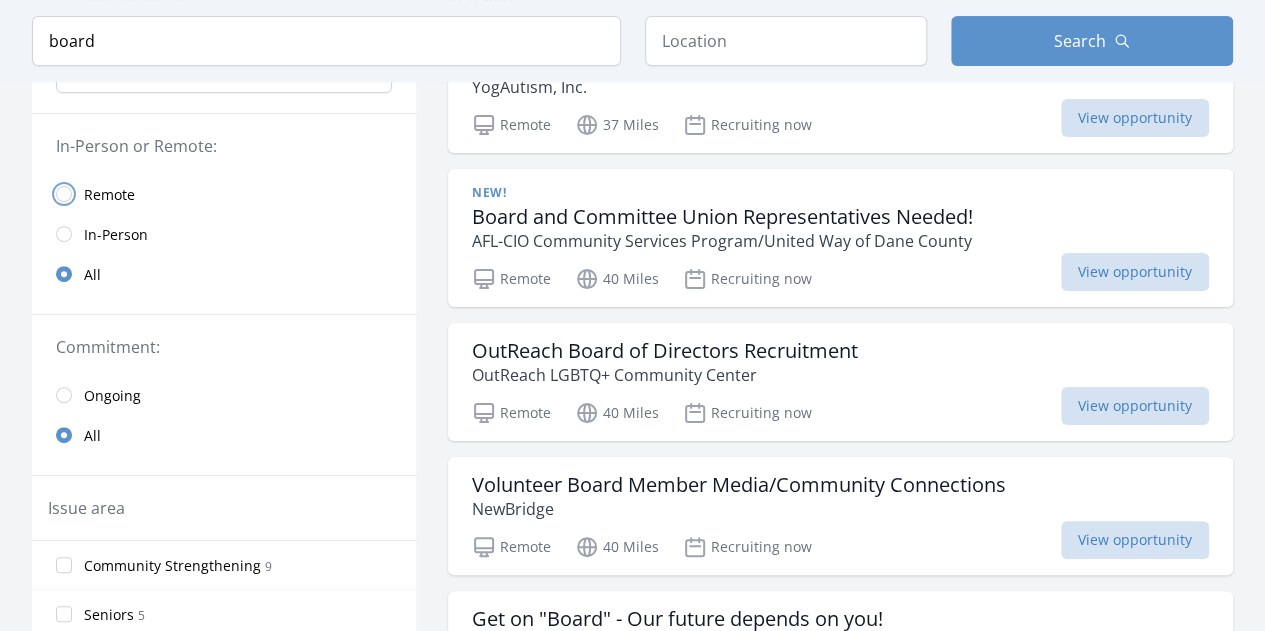 click at bounding box center (64, 194) 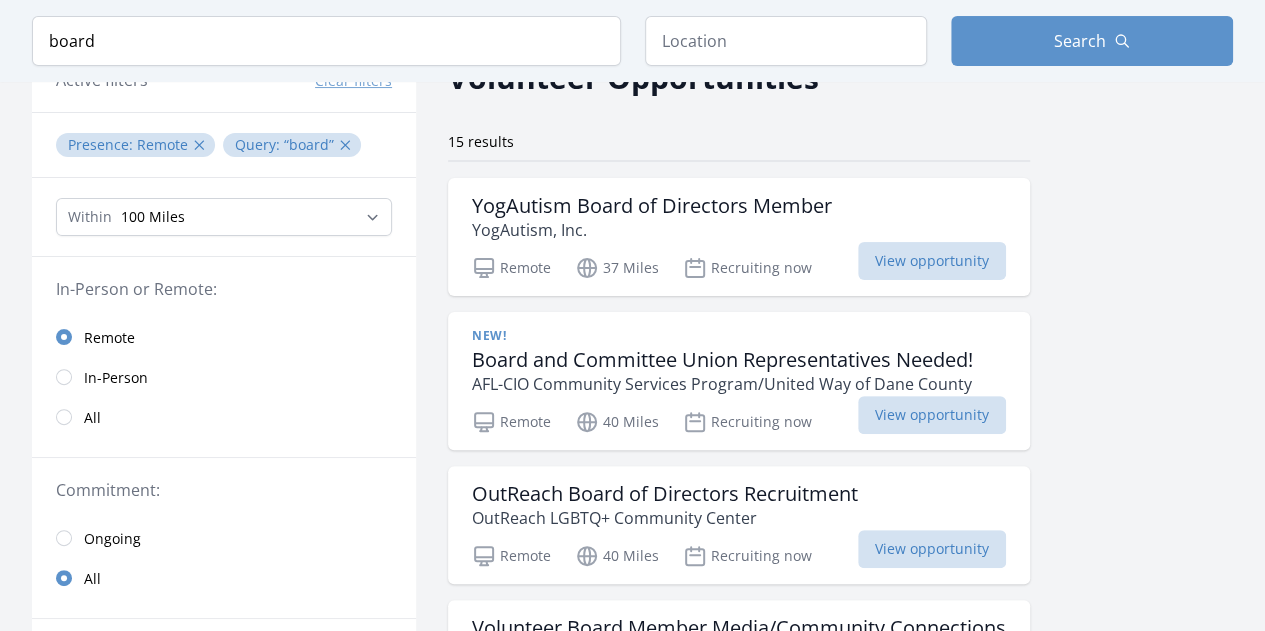 scroll, scrollTop: 134, scrollLeft: 0, axis: vertical 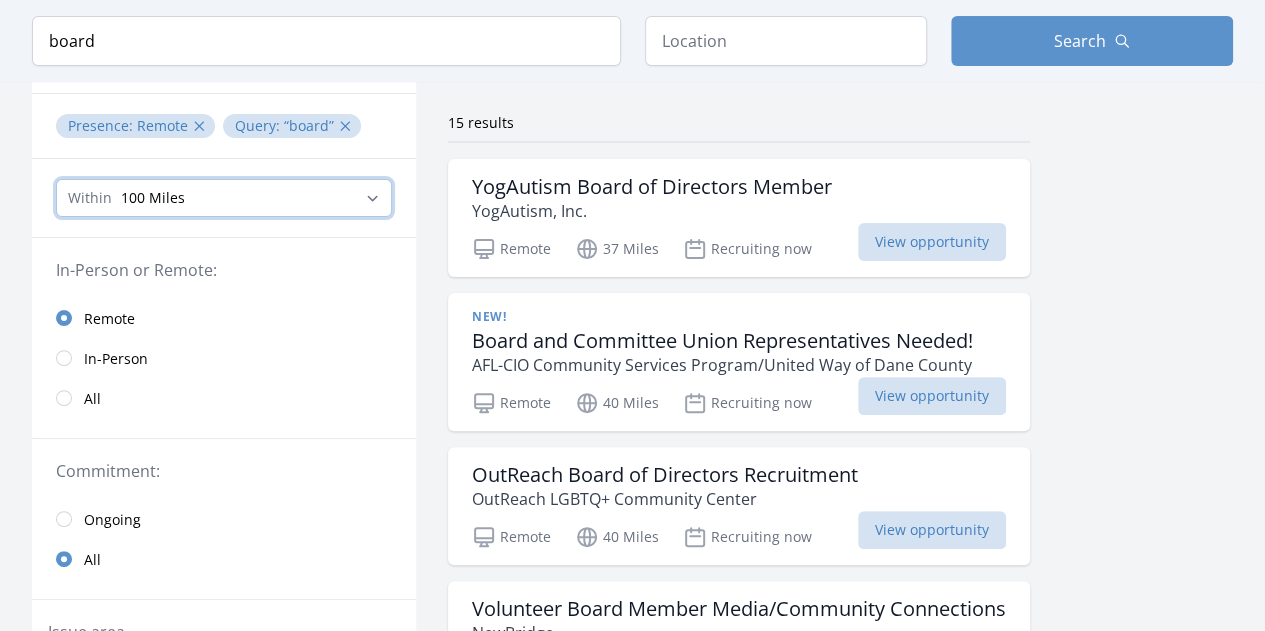 click on "Any distance , 5 Miles , 20 Miles , 50 Miles , 100 Miles" at bounding box center (224, 198) 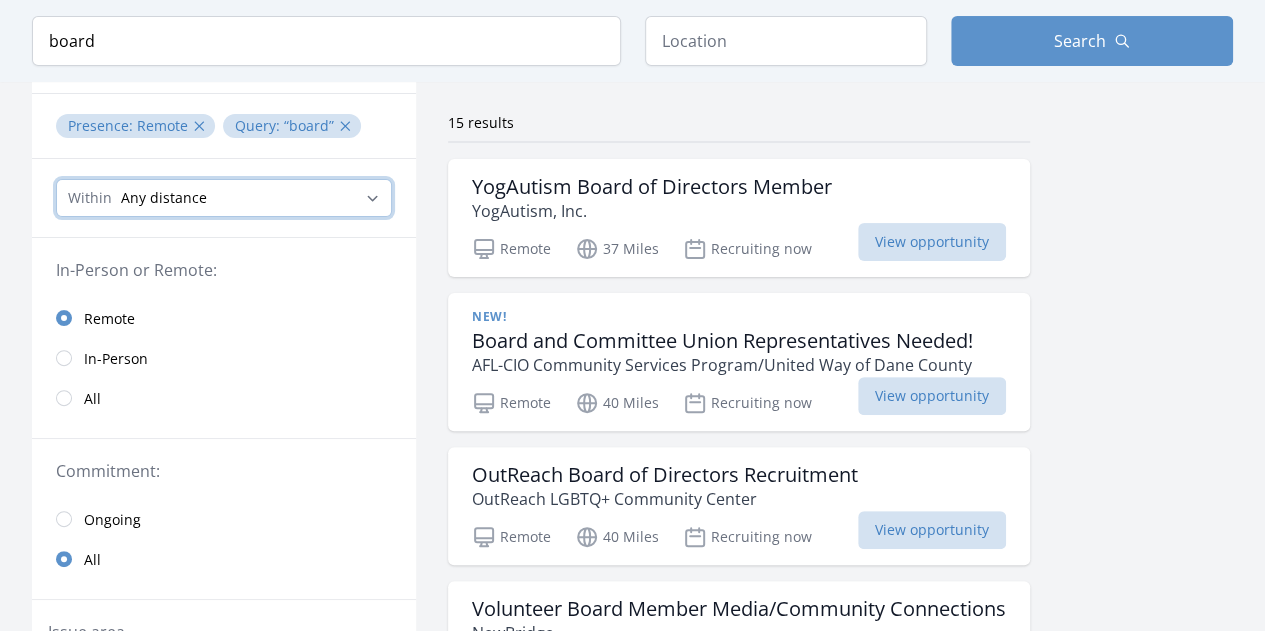 click on "Any distance , 5 Miles , 20 Miles , 50 Miles , 100 Miles" at bounding box center (224, 198) 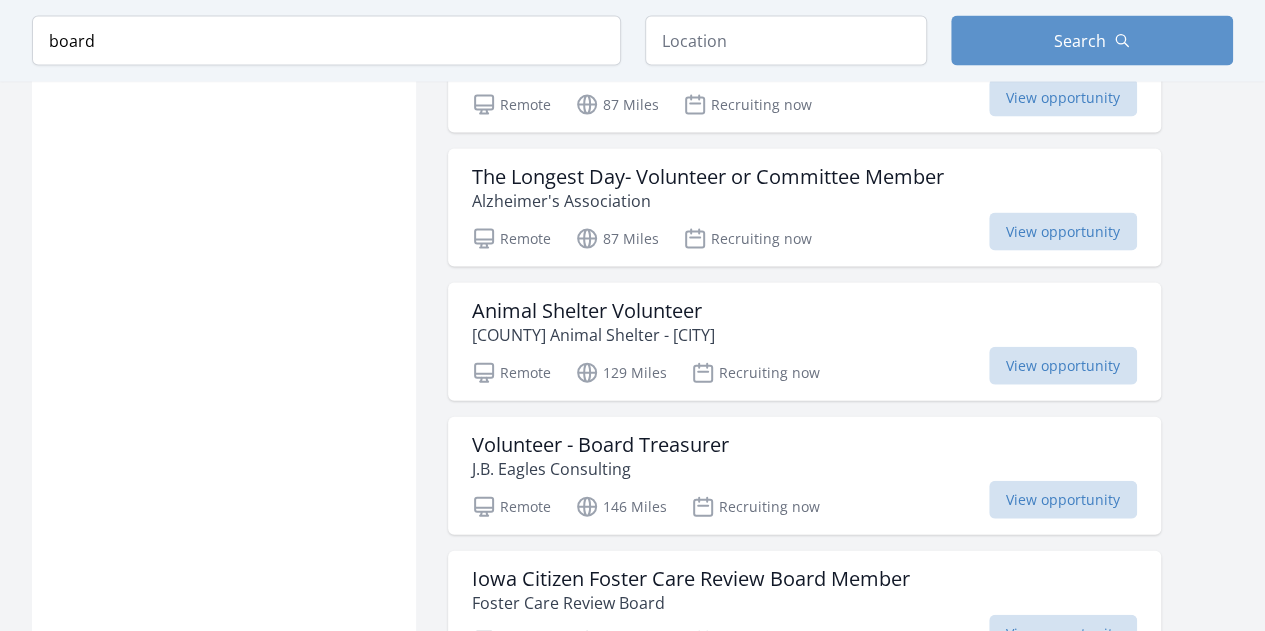 scroll, scrollTop: 2598, scrollLeft: 0, axis: vertical 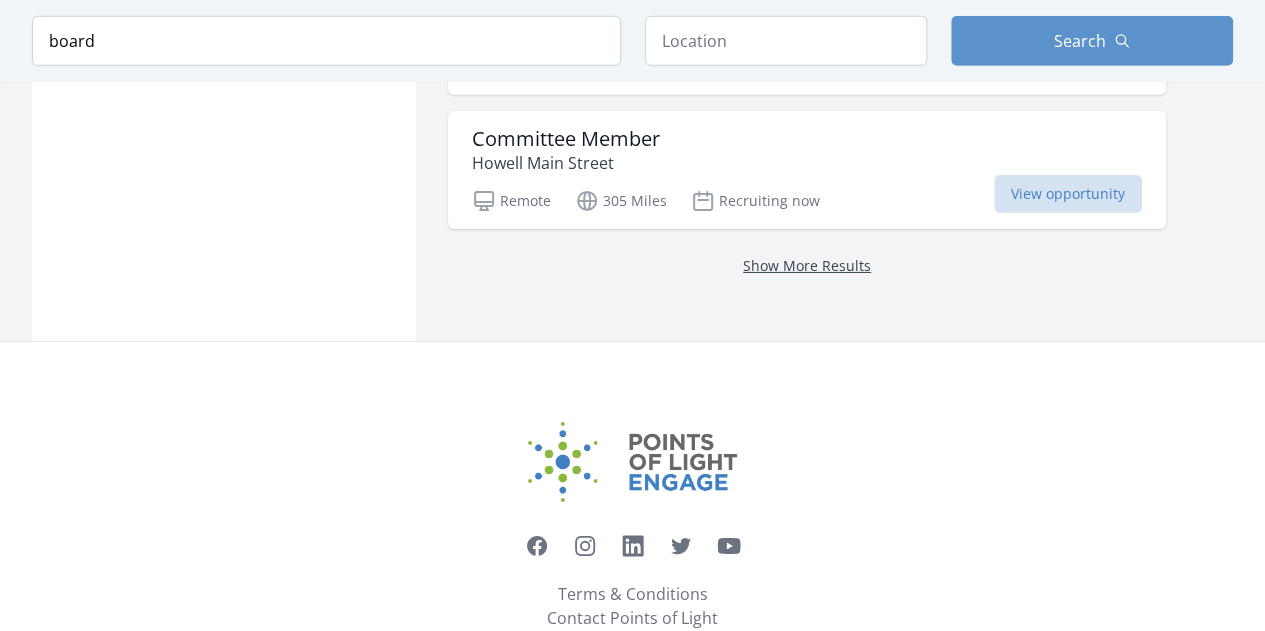 click on "Show More Results" at bounding box center [807, 265] 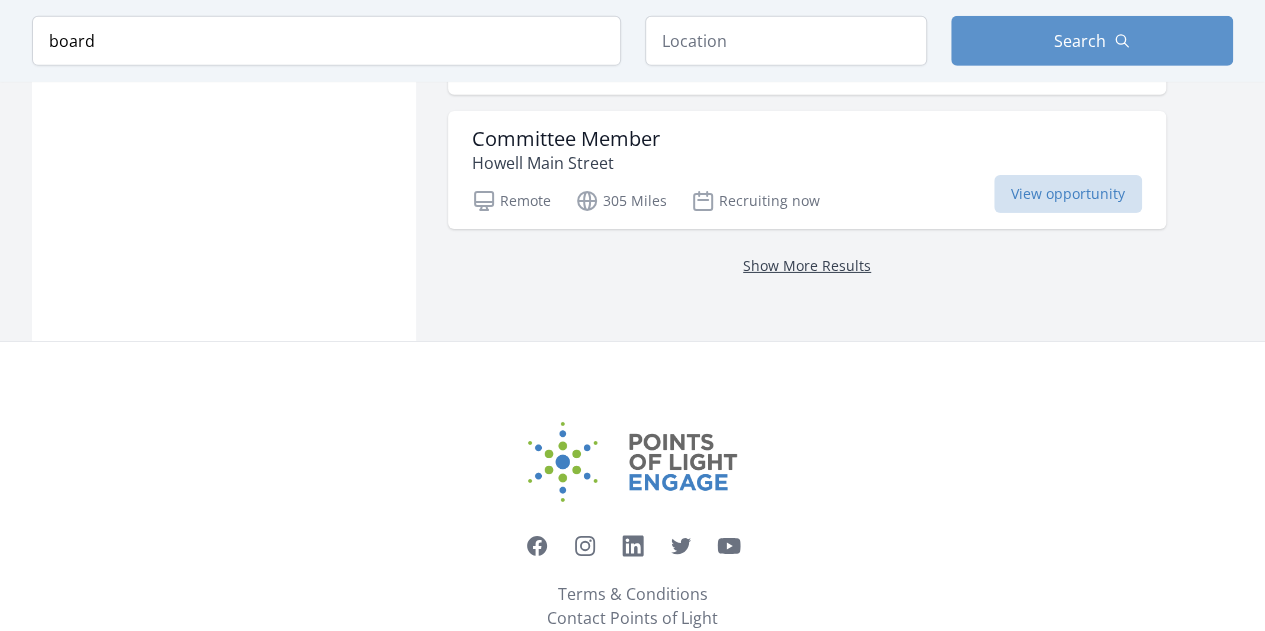 click on "Show More Results" at bounding box center (807, 265) 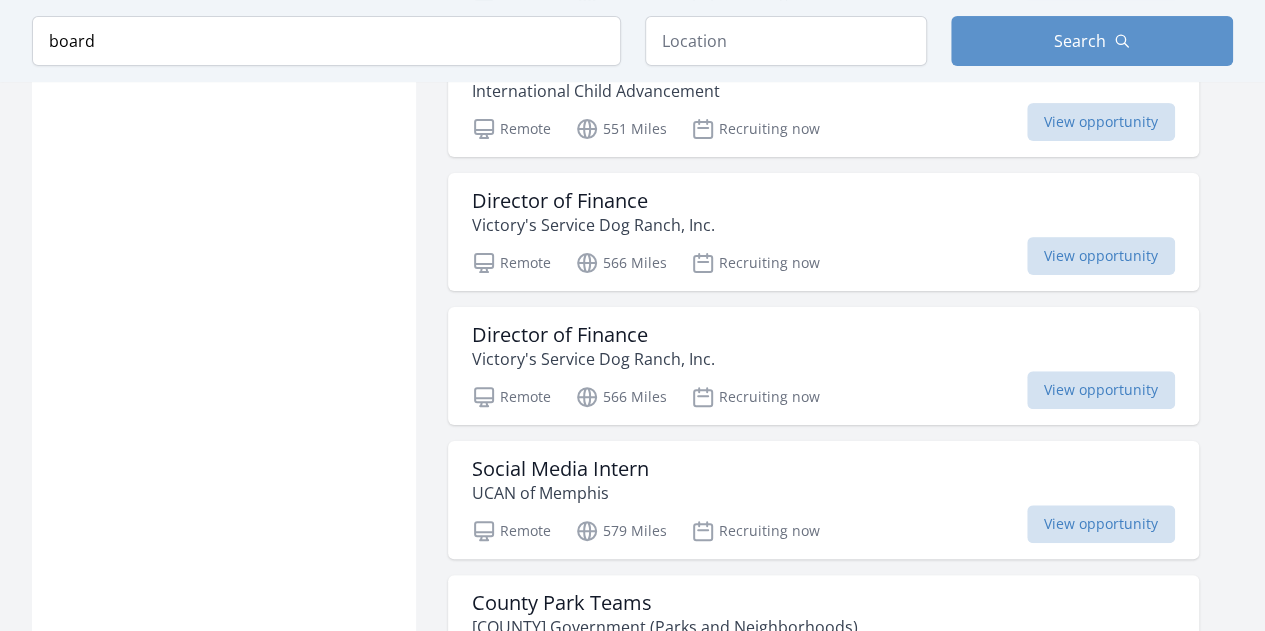 scroll, scrollTop: 11572, scrollLeft: 0, axis: vertical 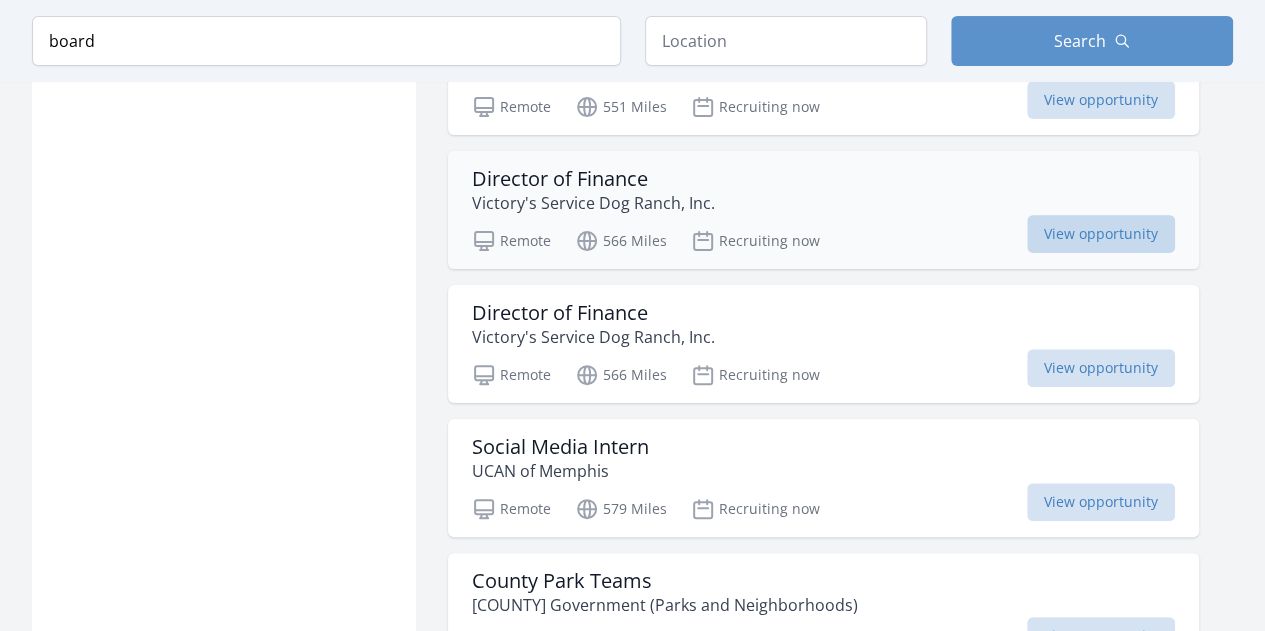 click on "View opportunity" at bounding box center (1101, 234) 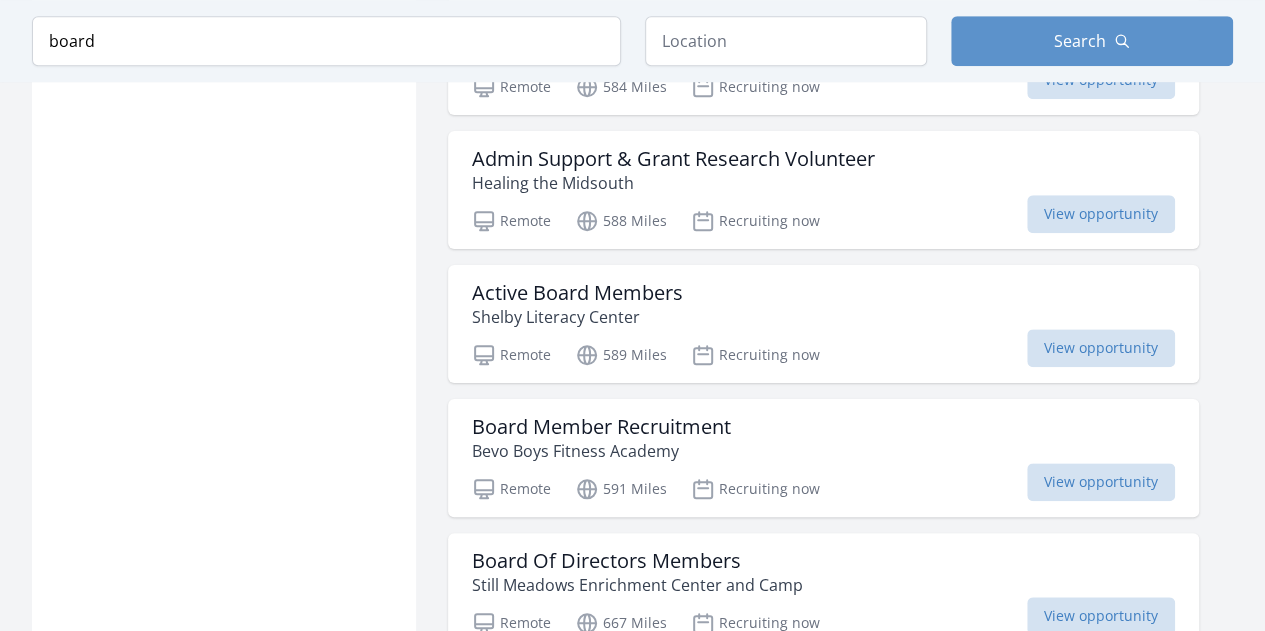 scroll, scrollTop: 12237, scrollLeft: 0, axis: vertical 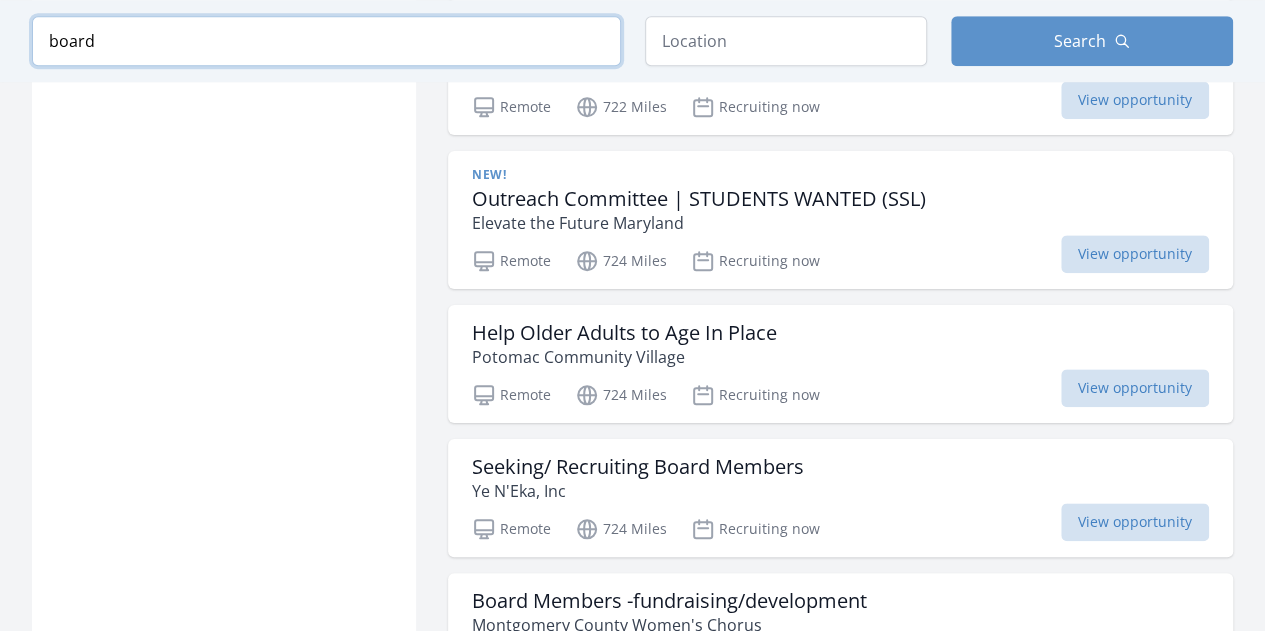 click on "board" at bounding box center (326, 41) 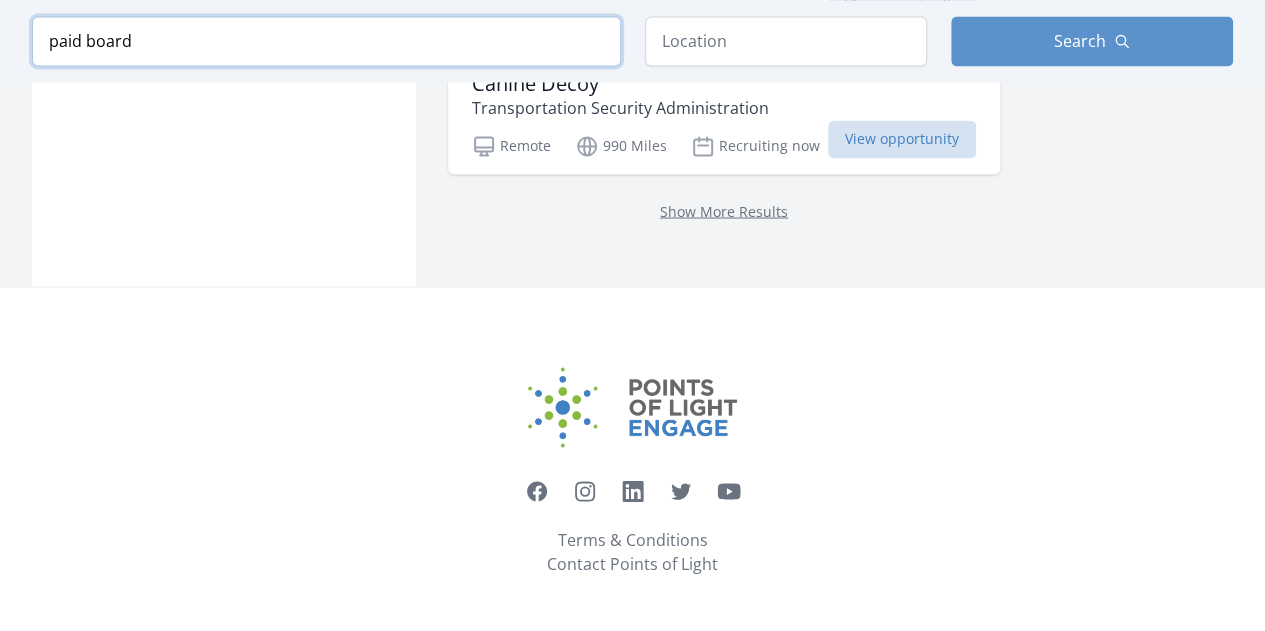 scroll, scrollTop: 1702, scrollLeft: 0, axis: vertical 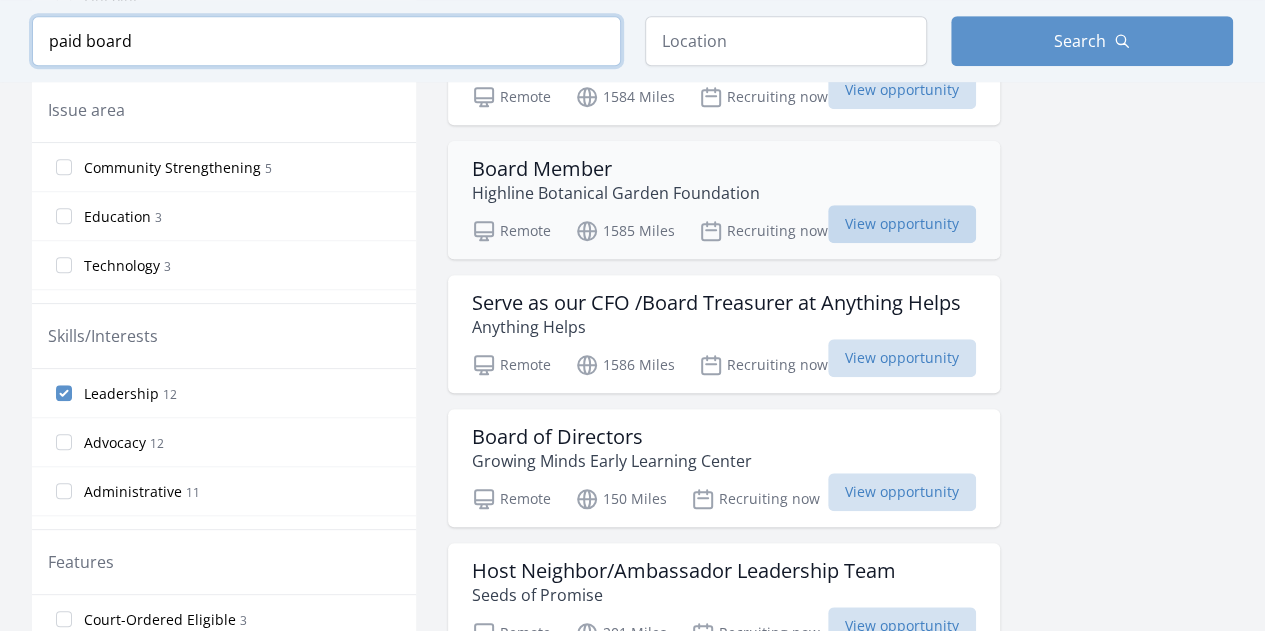 type on "paid board" 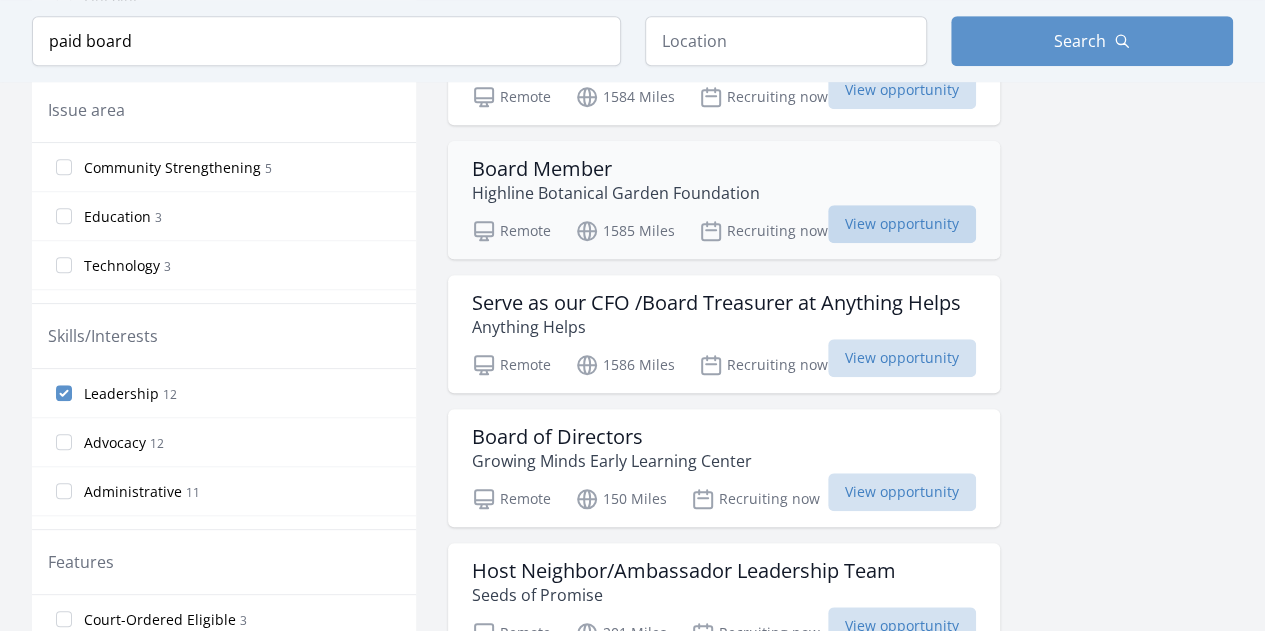 click on "View opportunity" at bounding box center [902, 224] 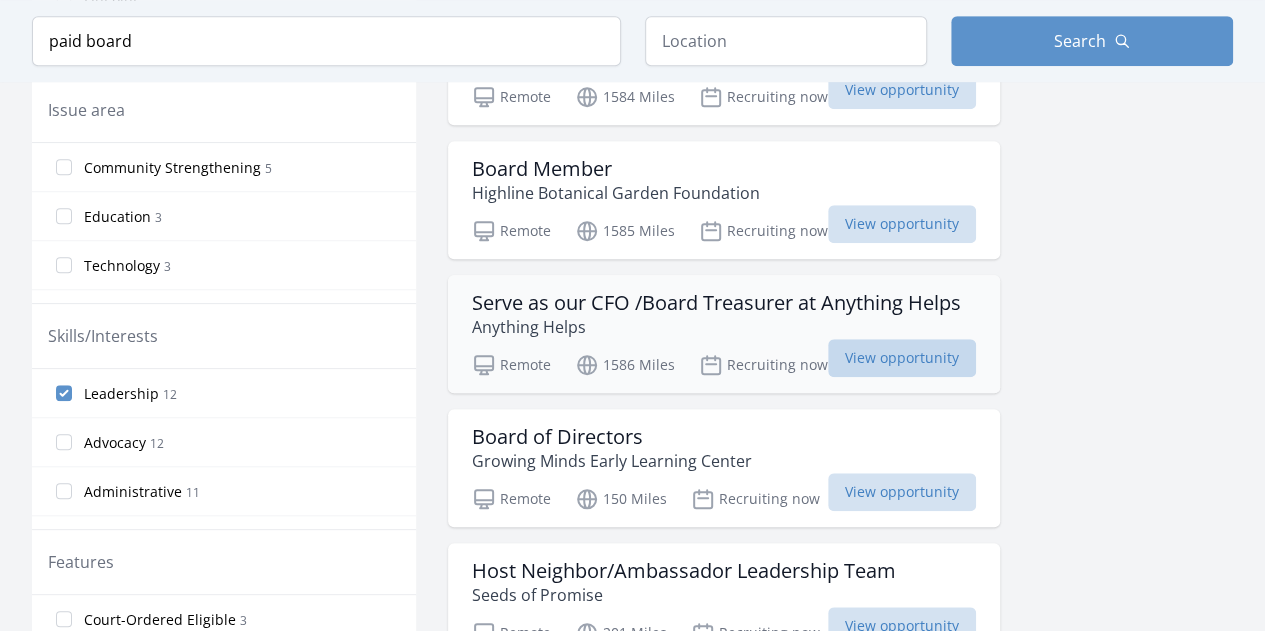 click on "View opportunity" at bounding box center [902, 358] 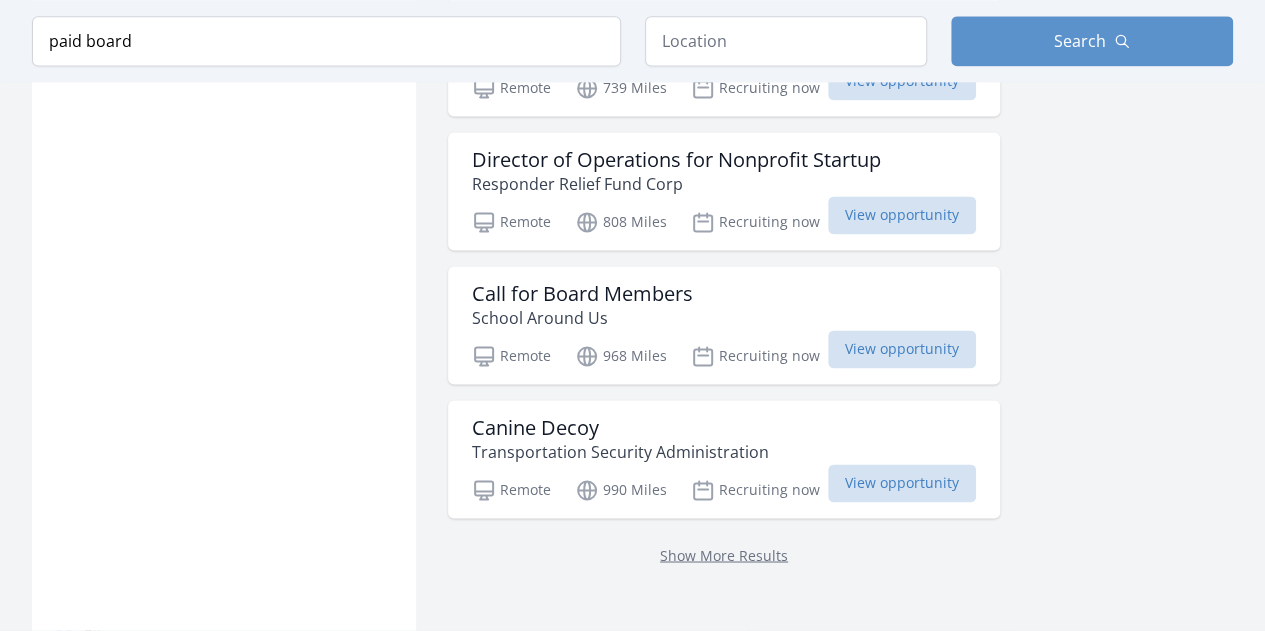 scroll, scrollTop: 1370, scrollLeft: 0, axis: vertical 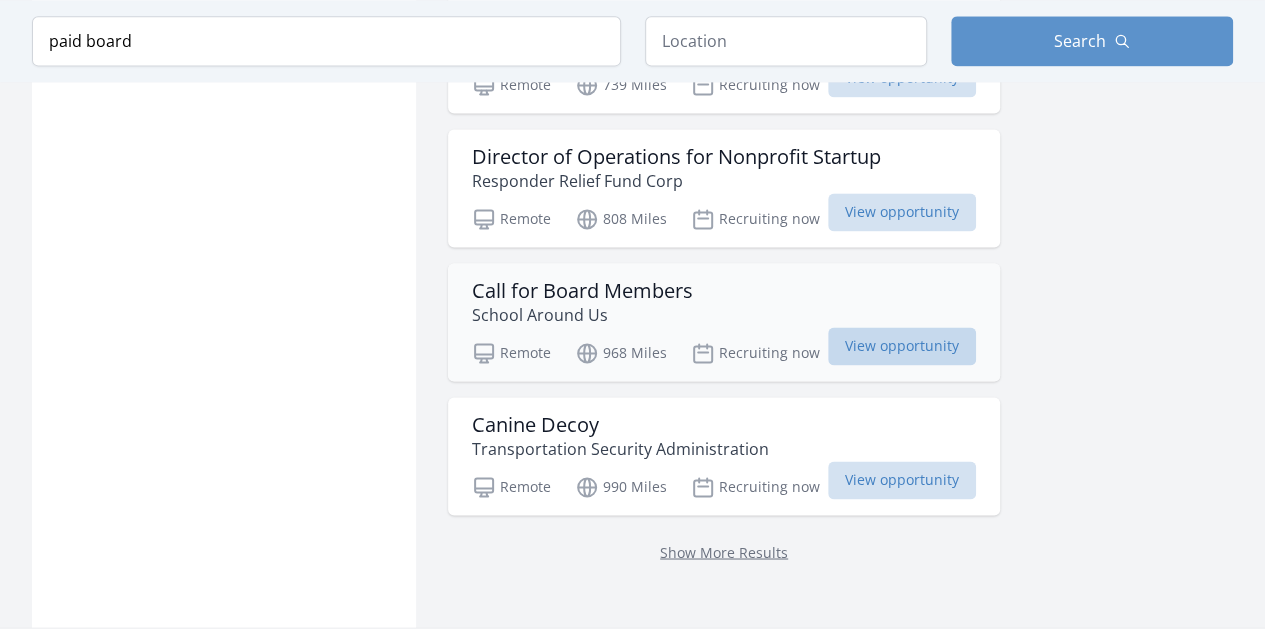 click on "View opportunity" at bounding box center [902, 346] 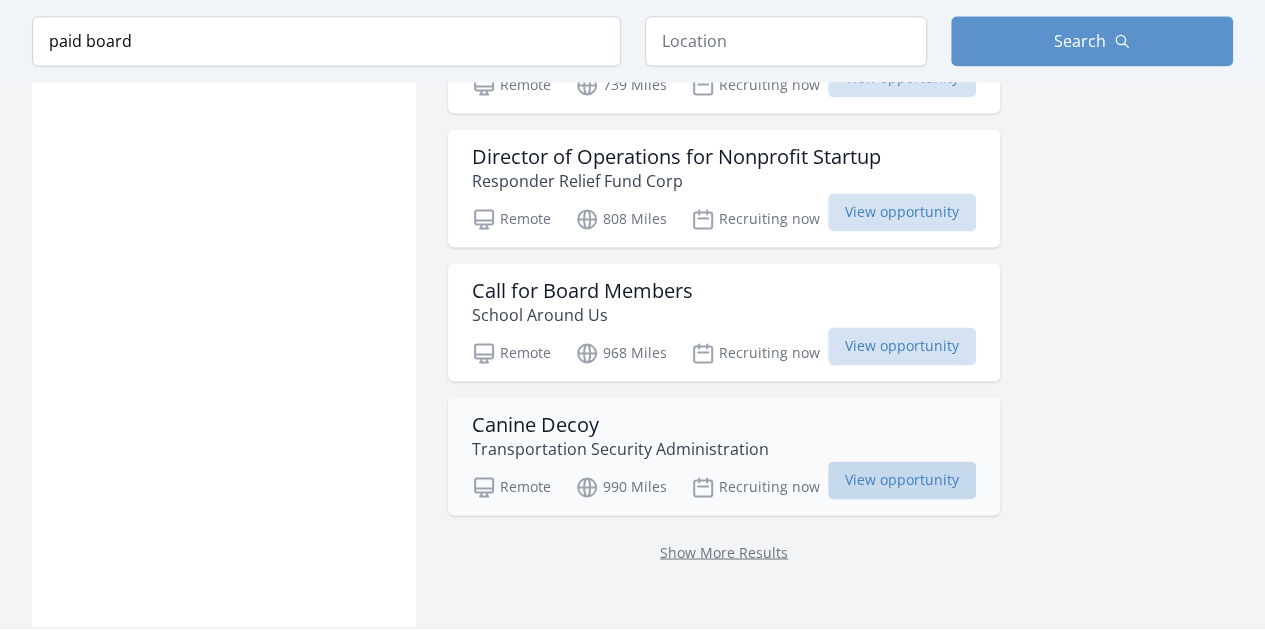 click on "View opportunity" at bounding box center (902, 480) 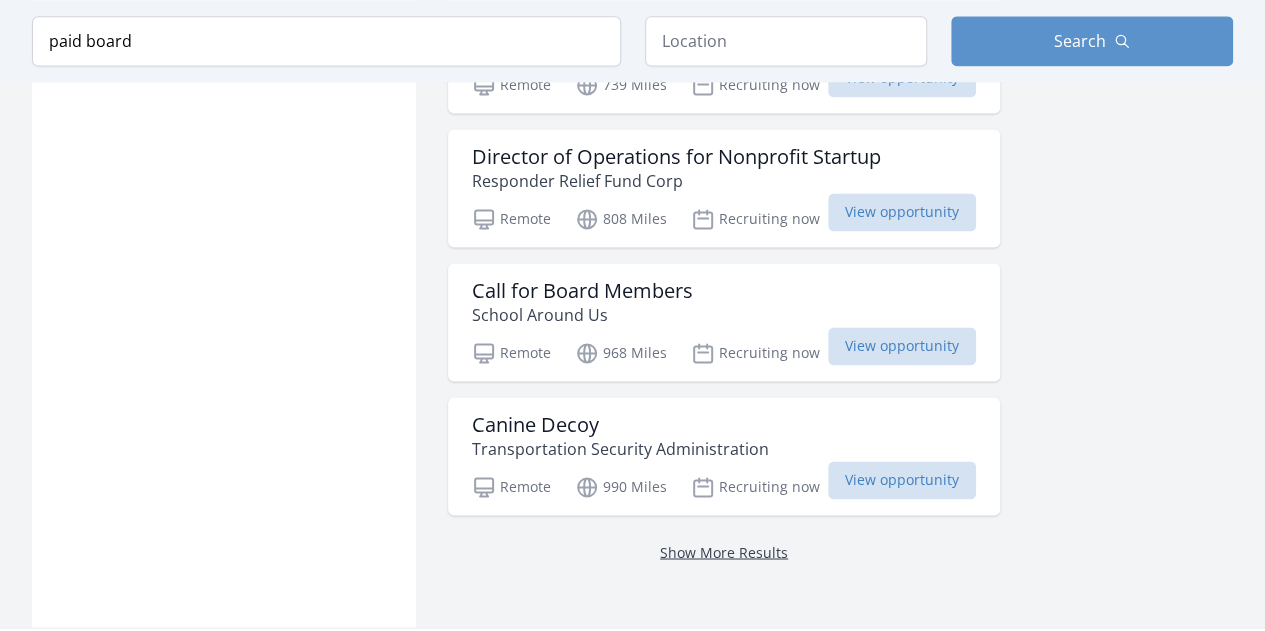click on "Show More Results" at bounding box center [724, 551] 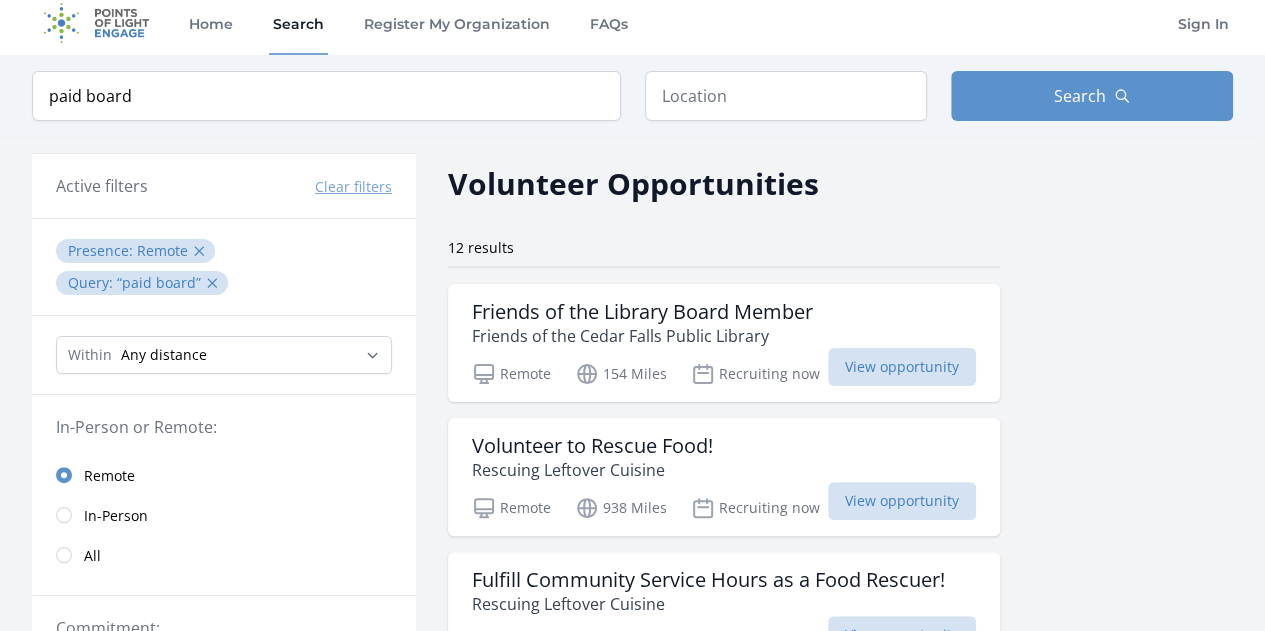 scroll, scrollTop: 0, scrollLeft: 0, axis: both 